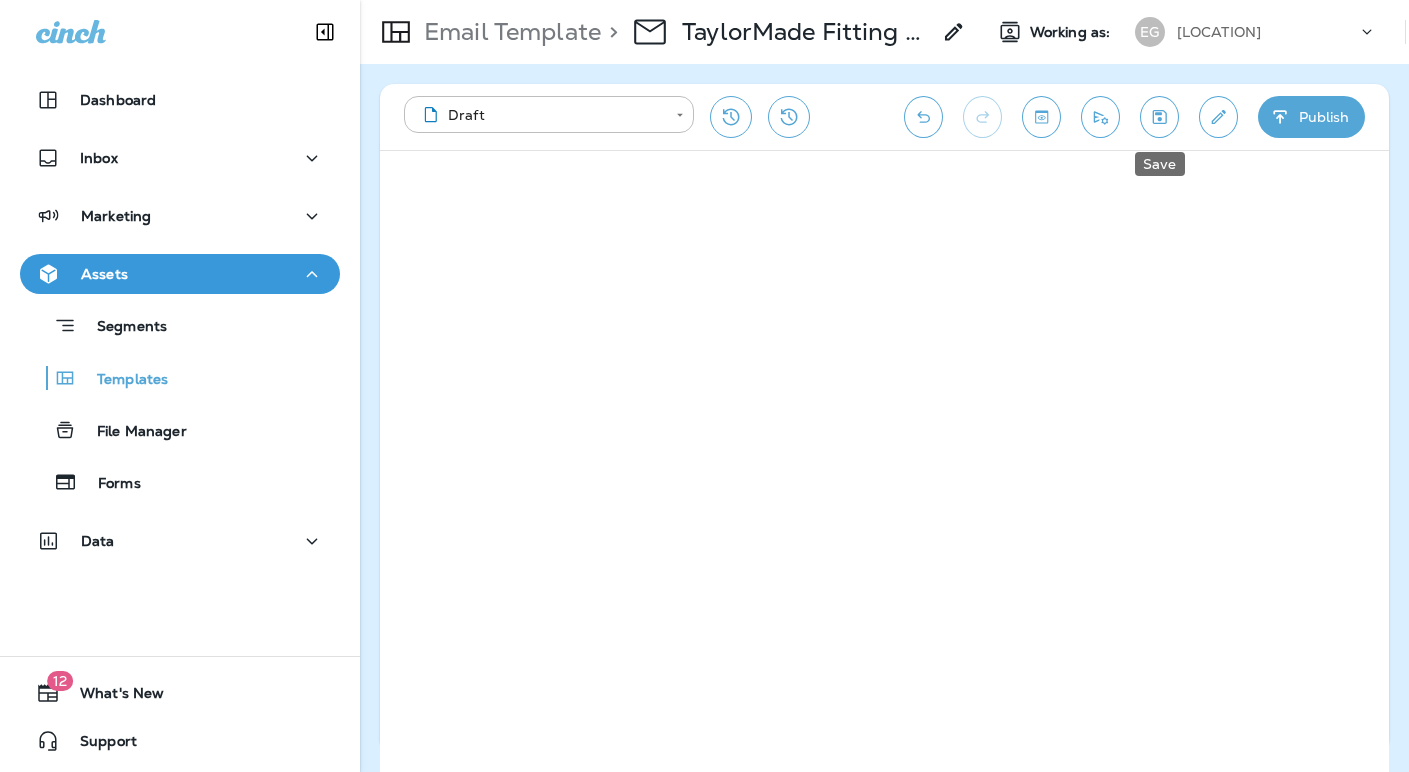 scroll, scrollTop: 0, scrollLeft: 0, axis: both 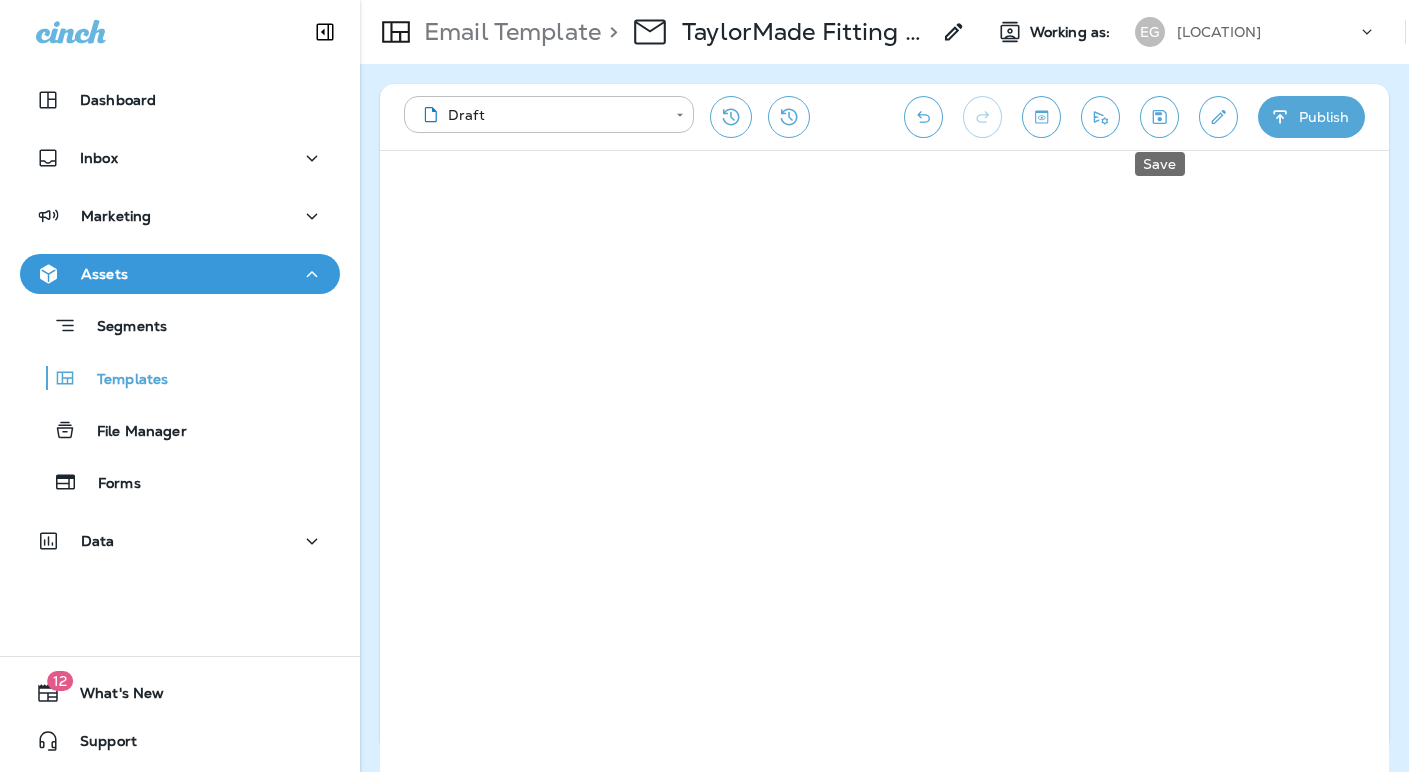 click 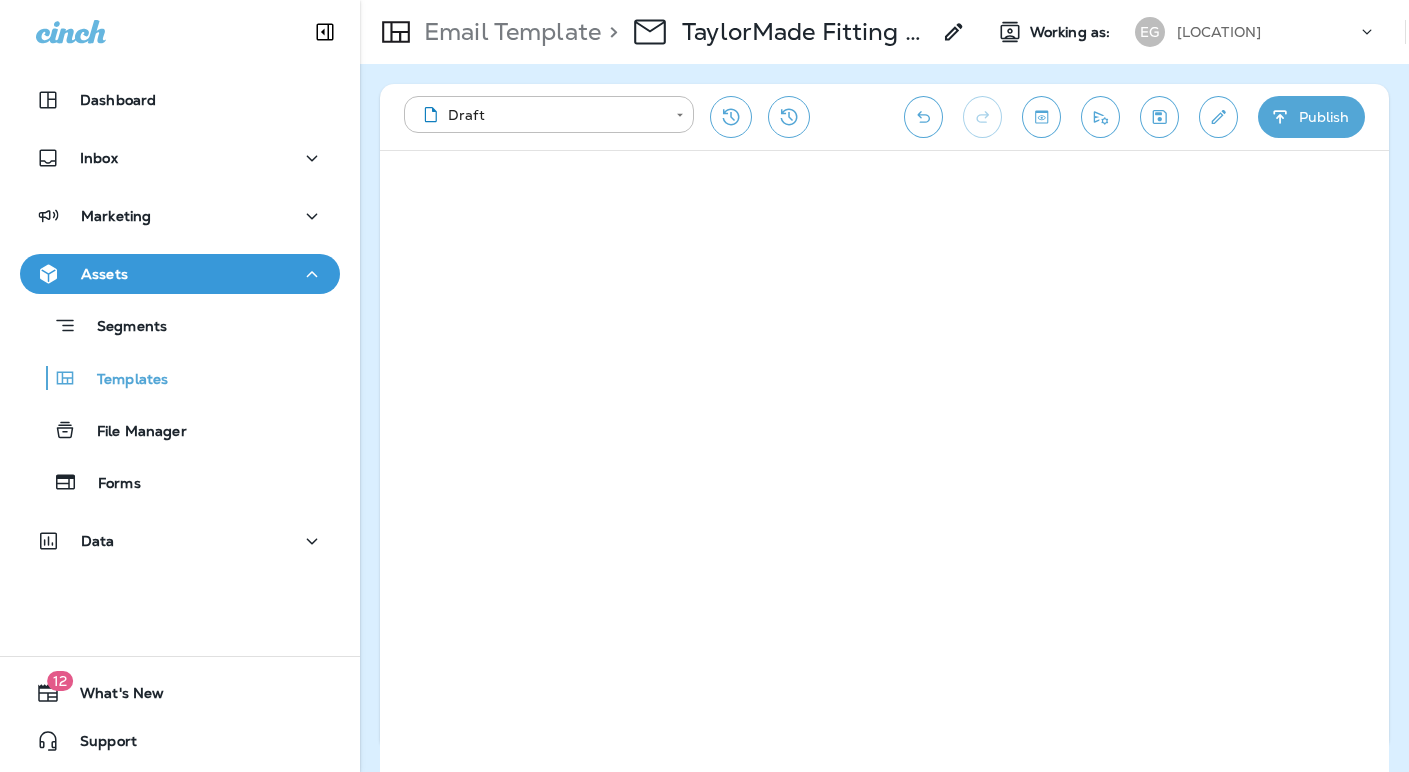 click on "Publish" at bounding box center (1311, 117) 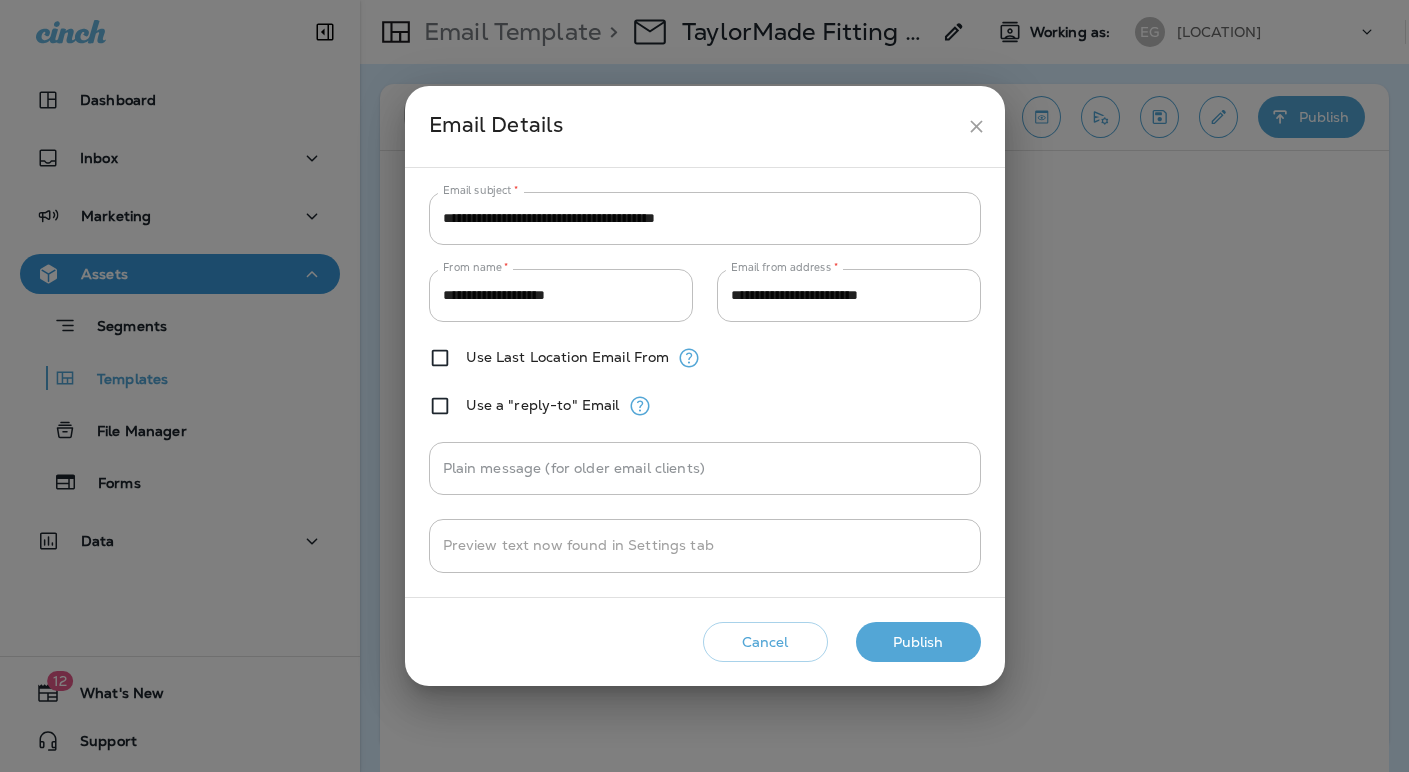 click on "Publish" at bounding box center (918, 642) 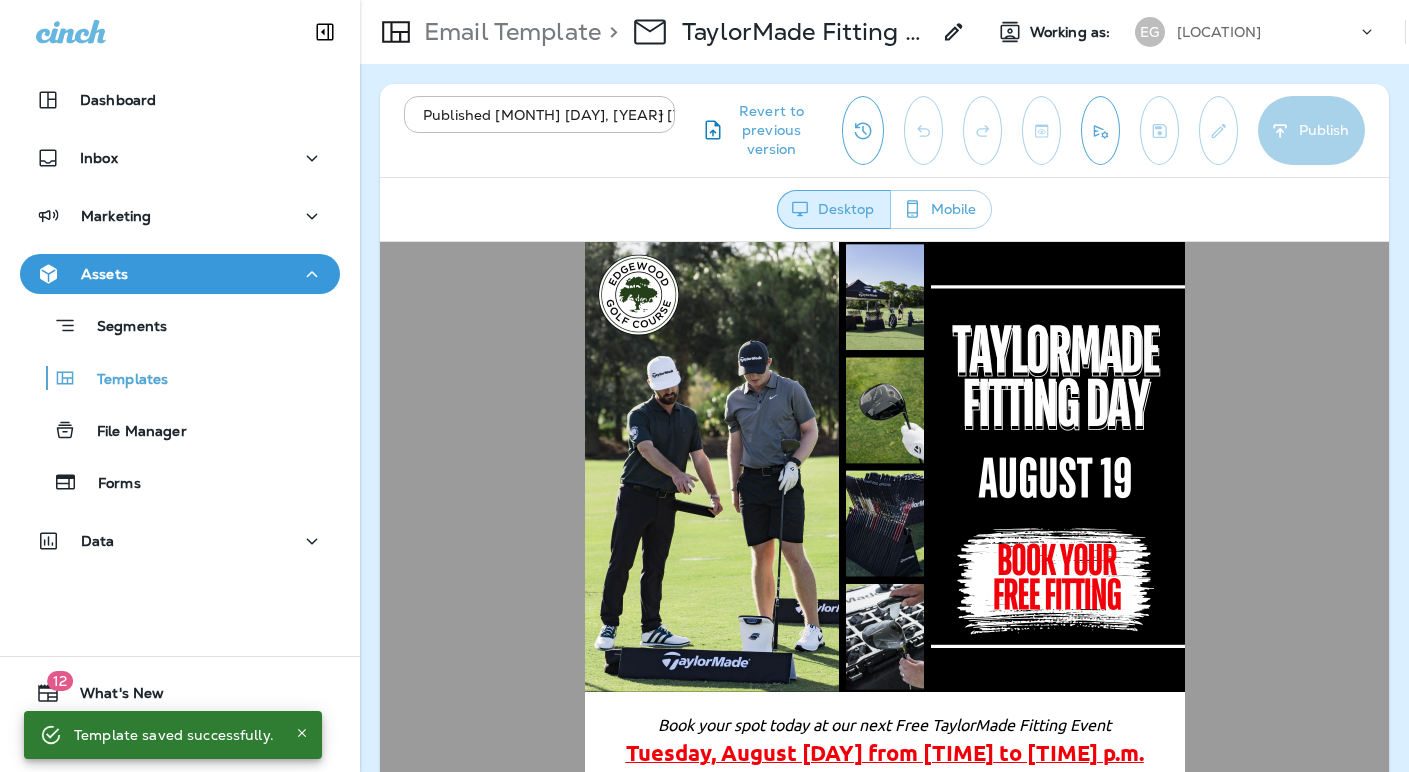 scroll, scrollTop: 0, scrollLeft: 0, axis: both 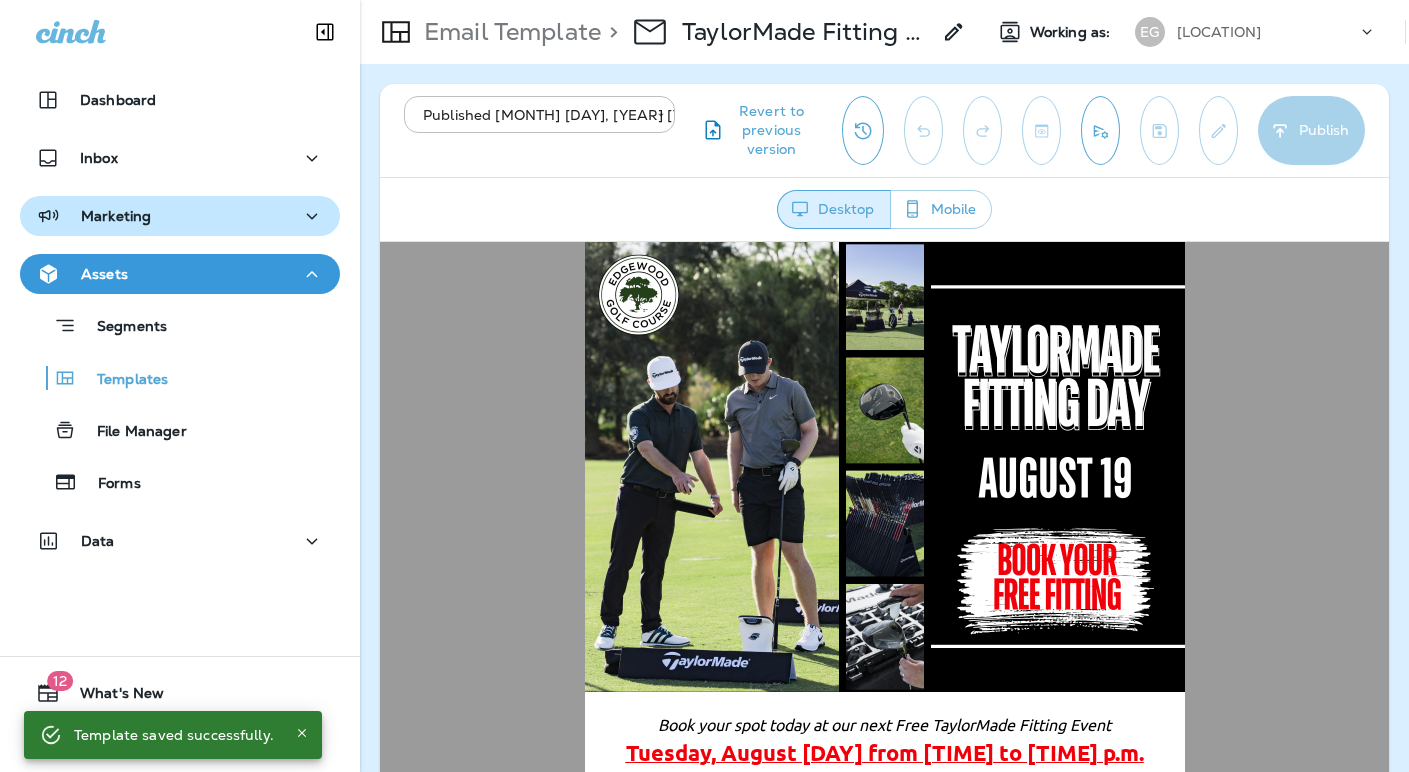 click on "Marketing" at bounding box center (116, 216) 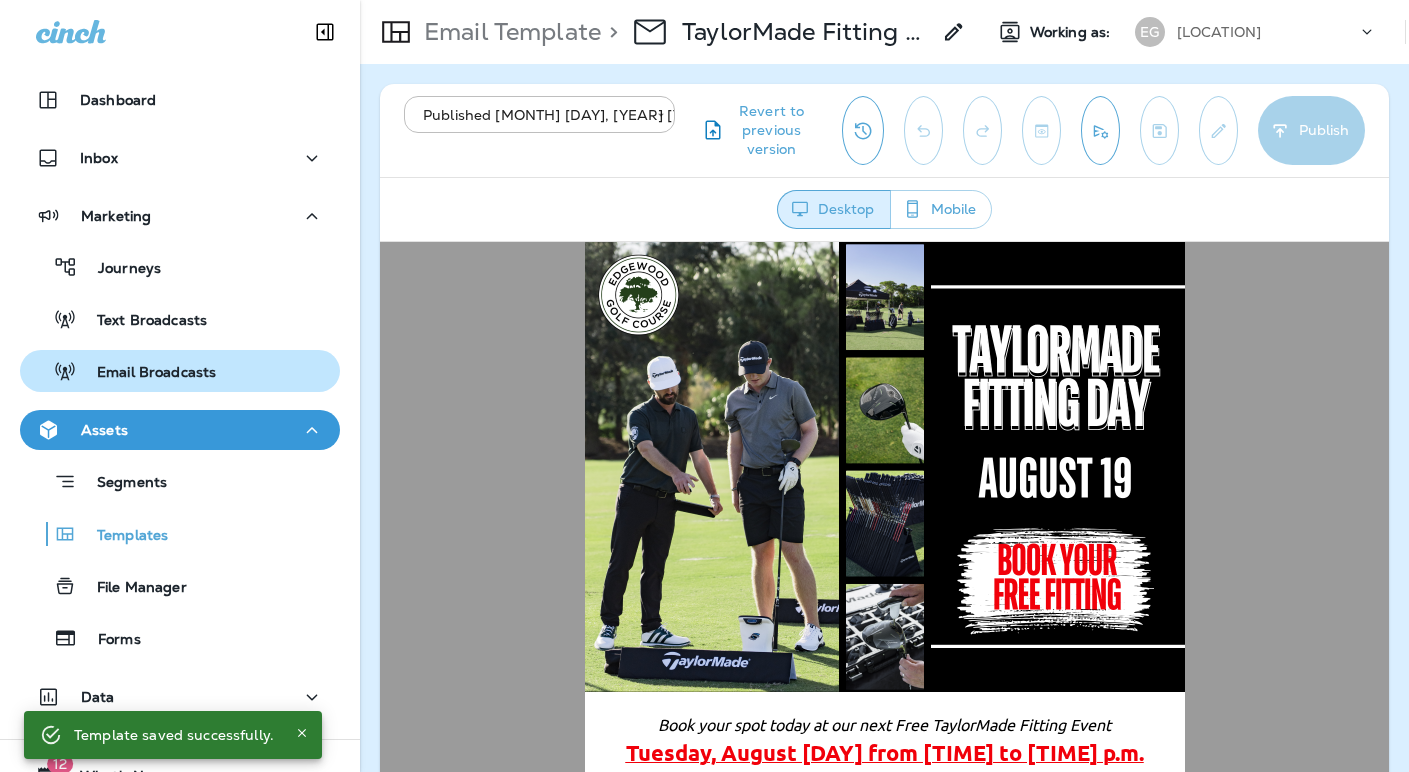 click on "Email Broadcasts" at bounding box center [146, 373] 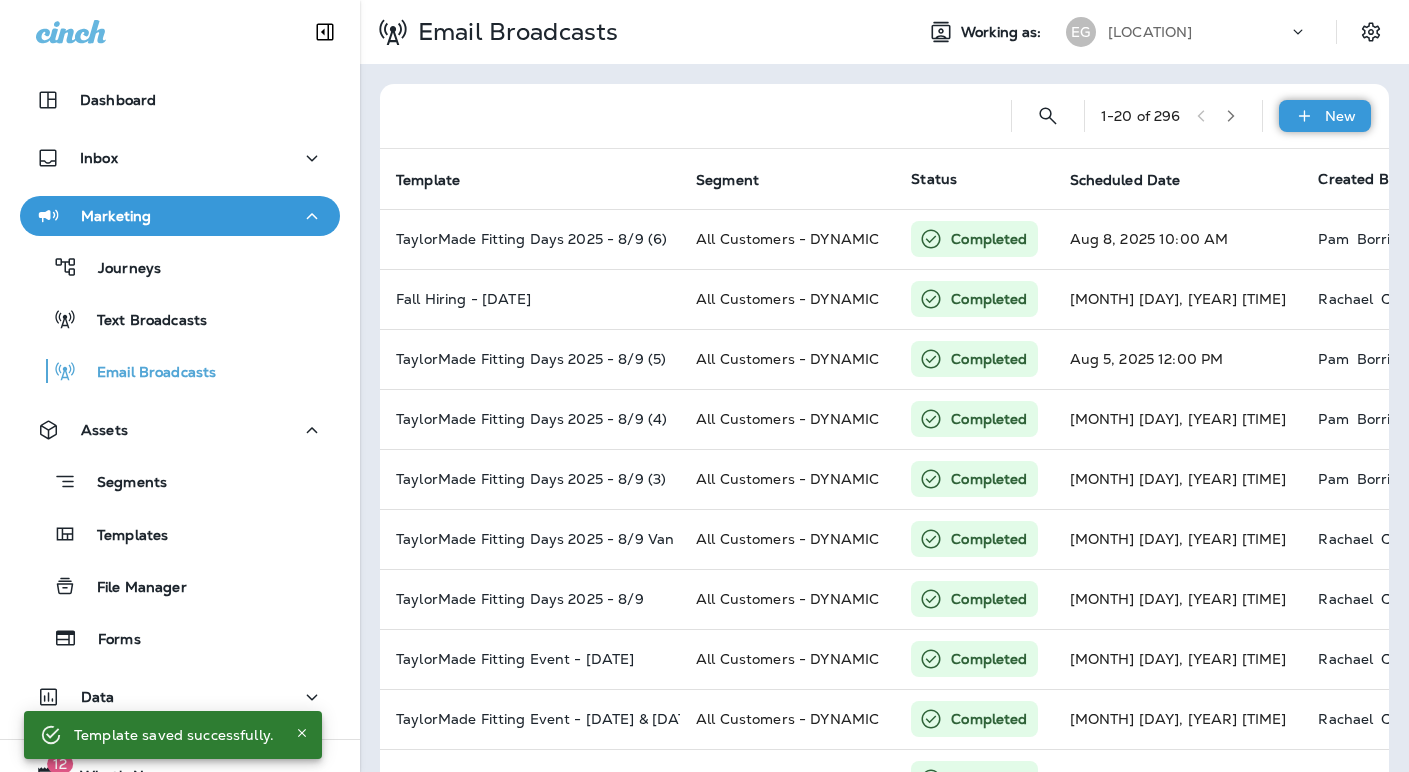 click on "New" at bounding box center (1325, 116) 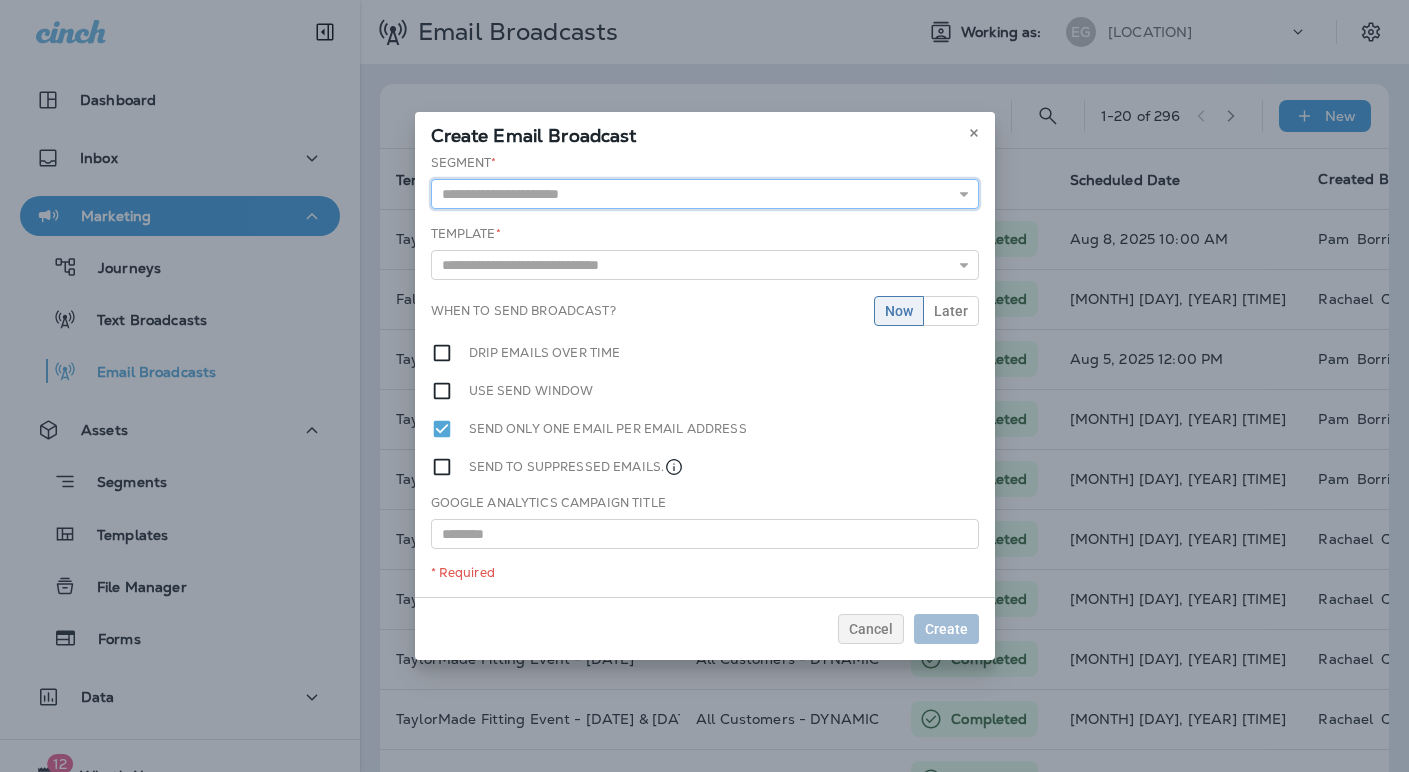 click at bounding box center [705, 194] 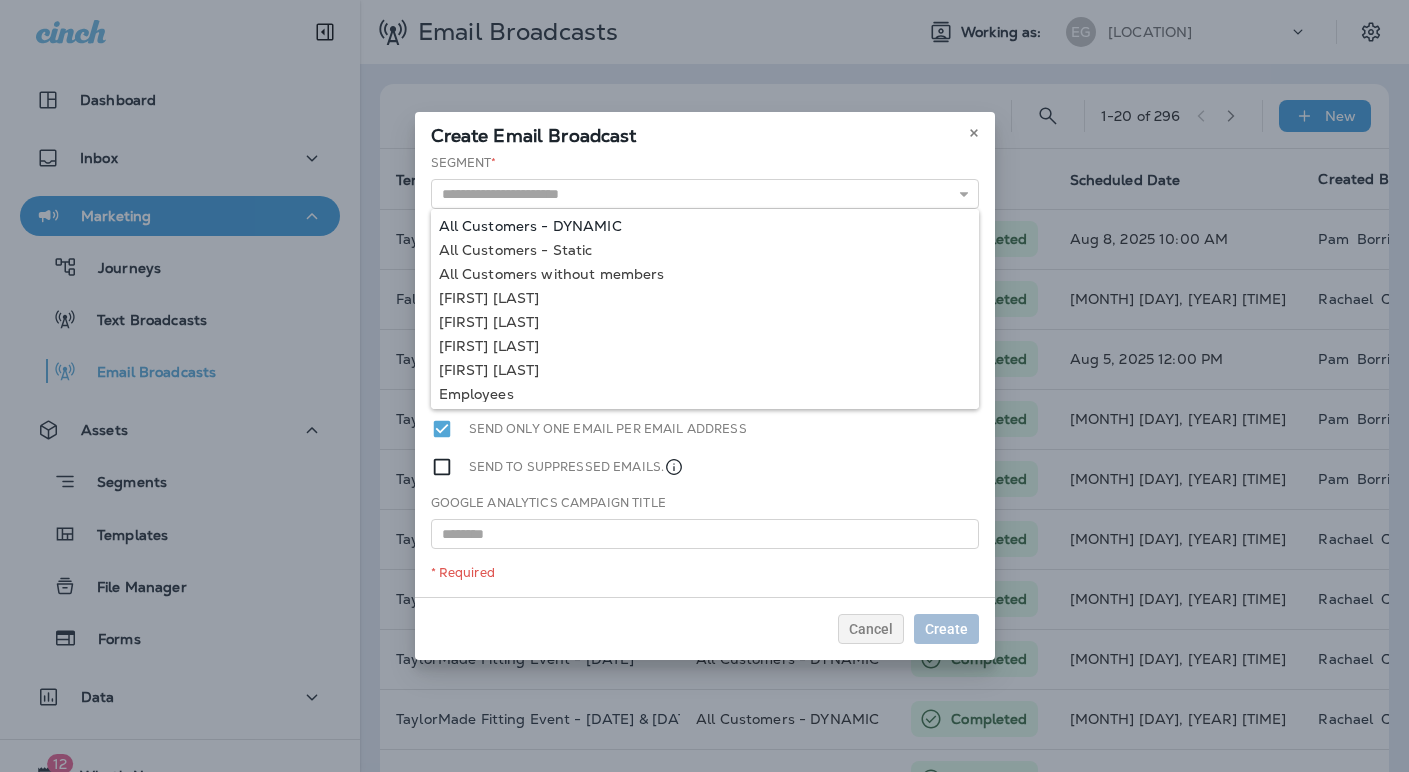 type on "**********" 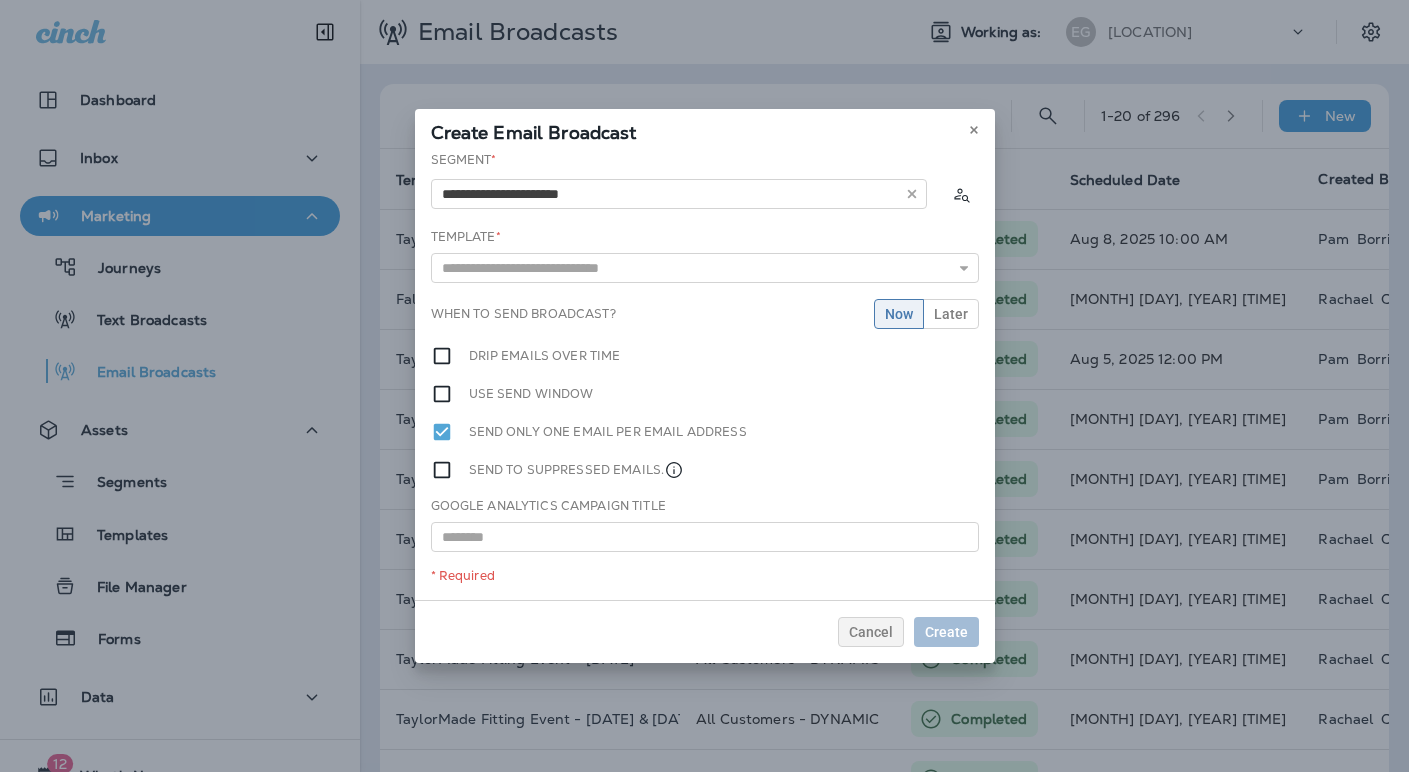 click on "**********" at bounding box center (705, 375) 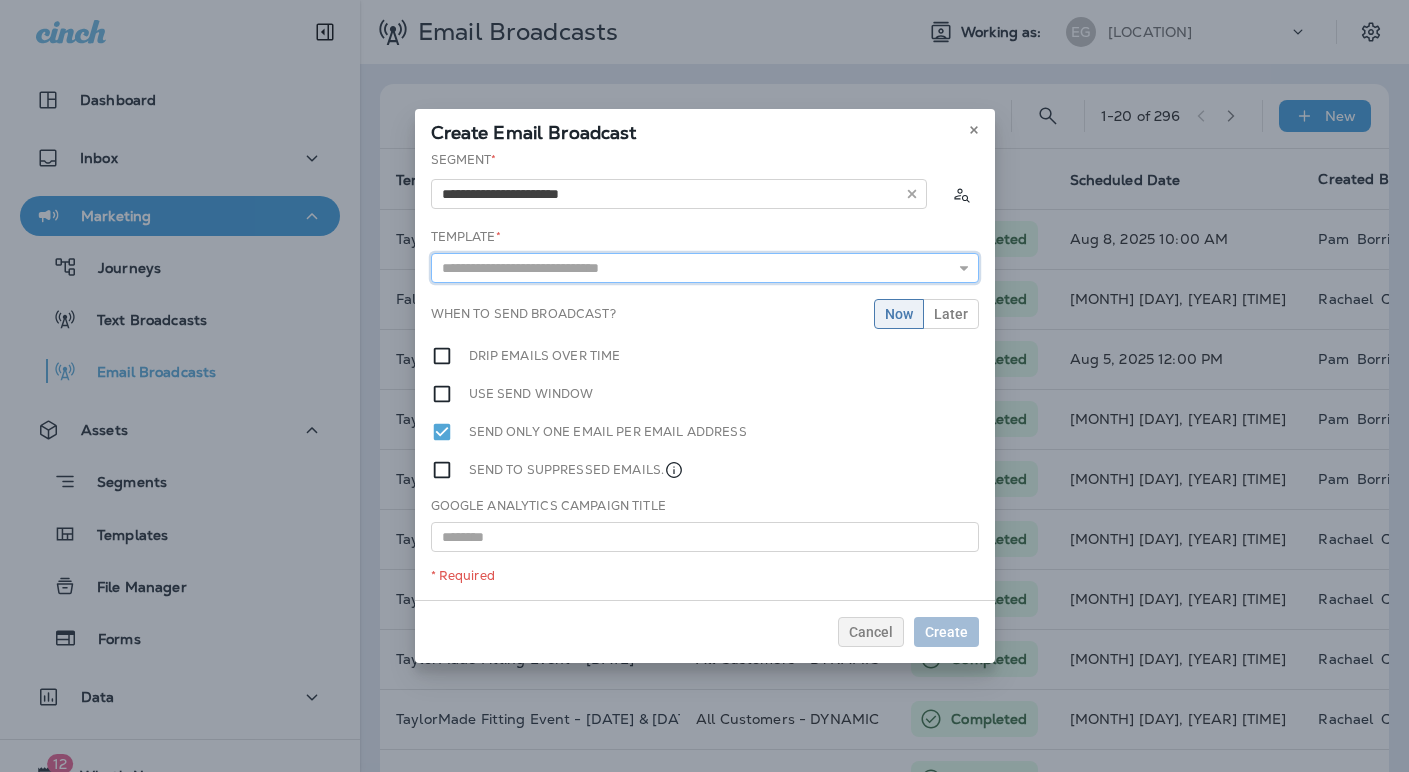 click at bounding box center (705, 268) 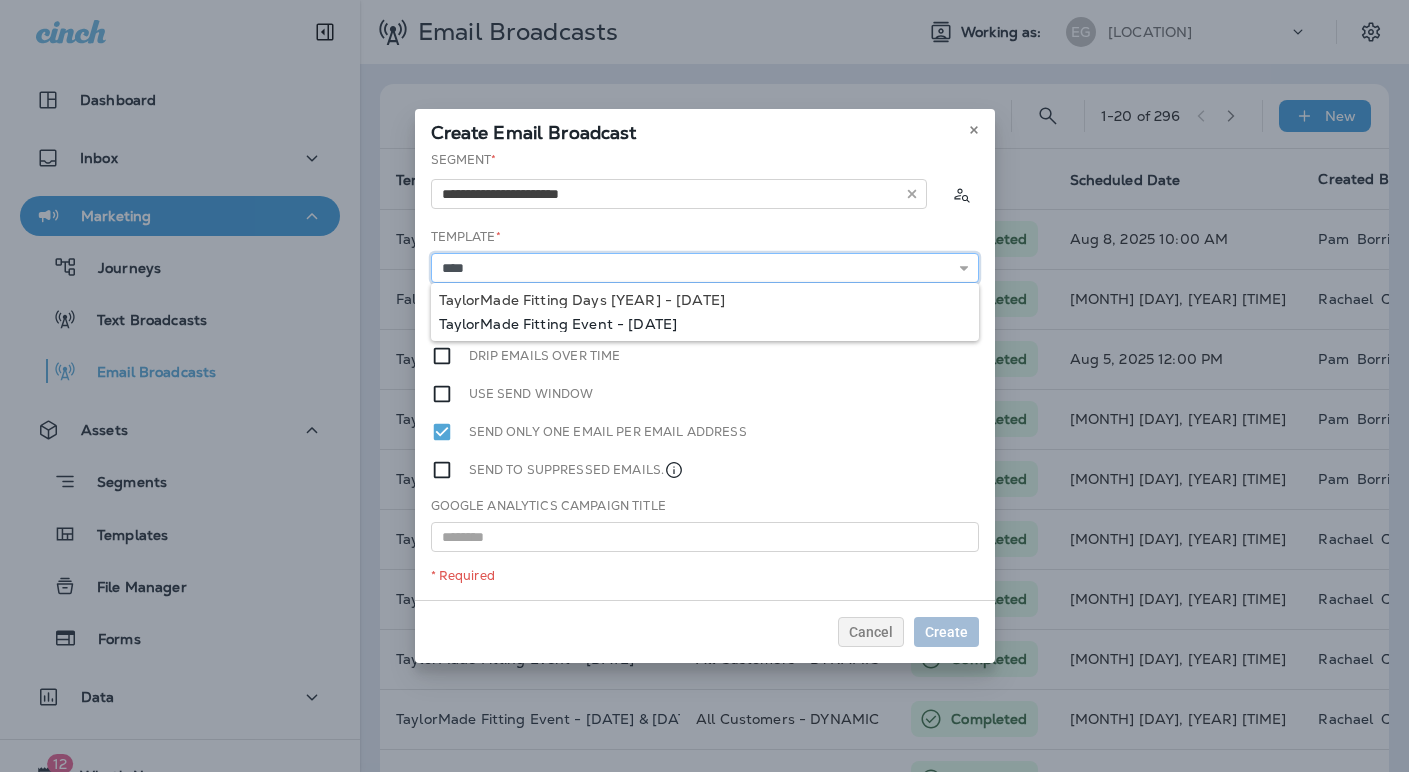 type on "**********" 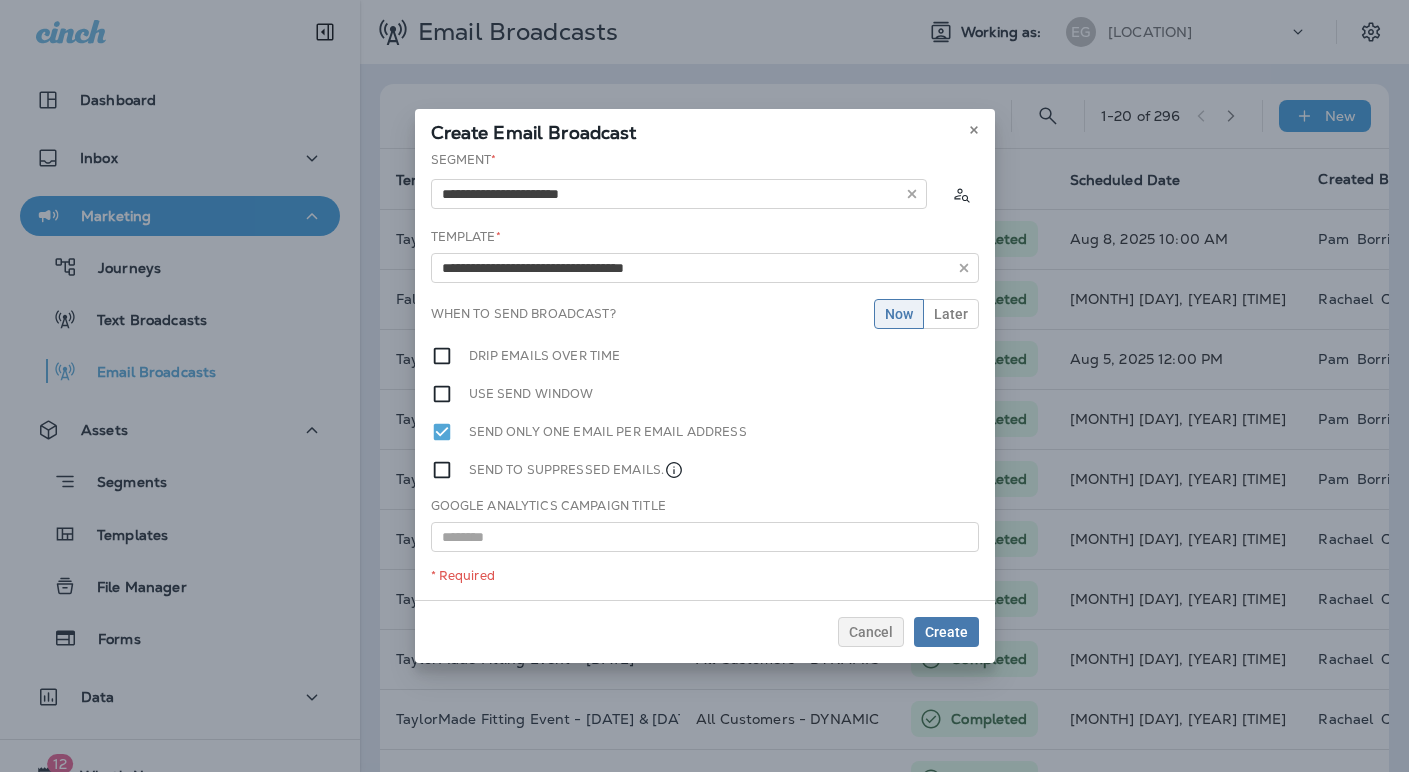 click on "**********" at bounding box center [705, 375] 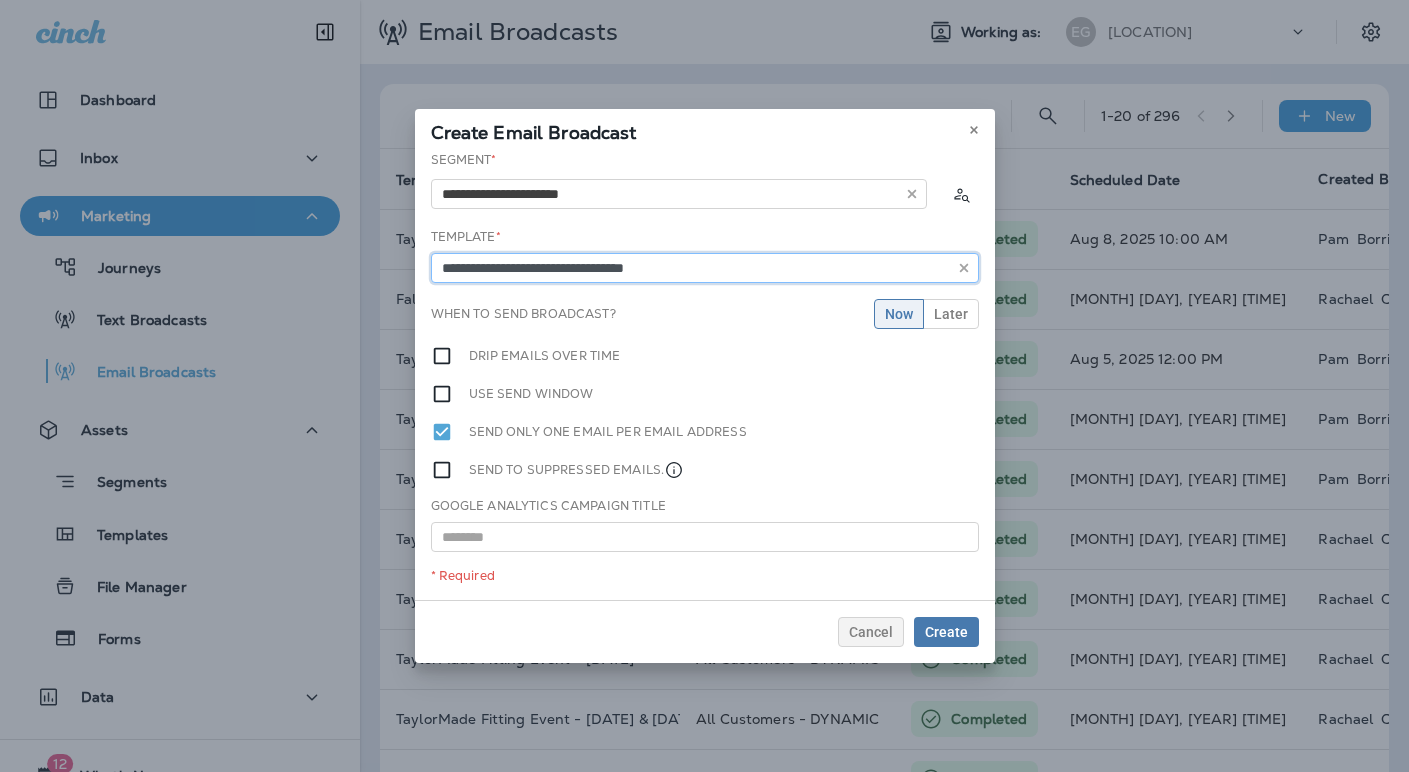 click on "**********" at bounding box center (705, 268) 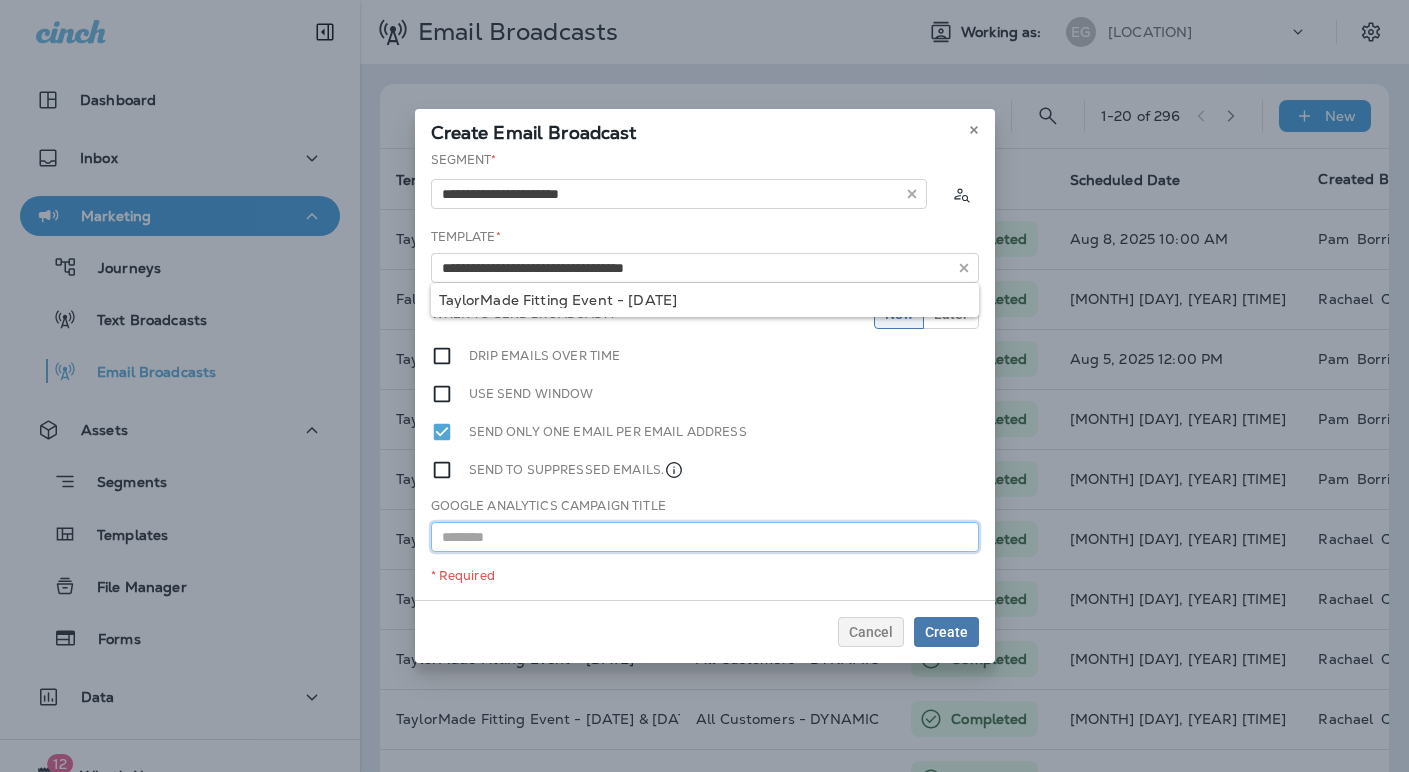 click at bounding box center (705, 537) 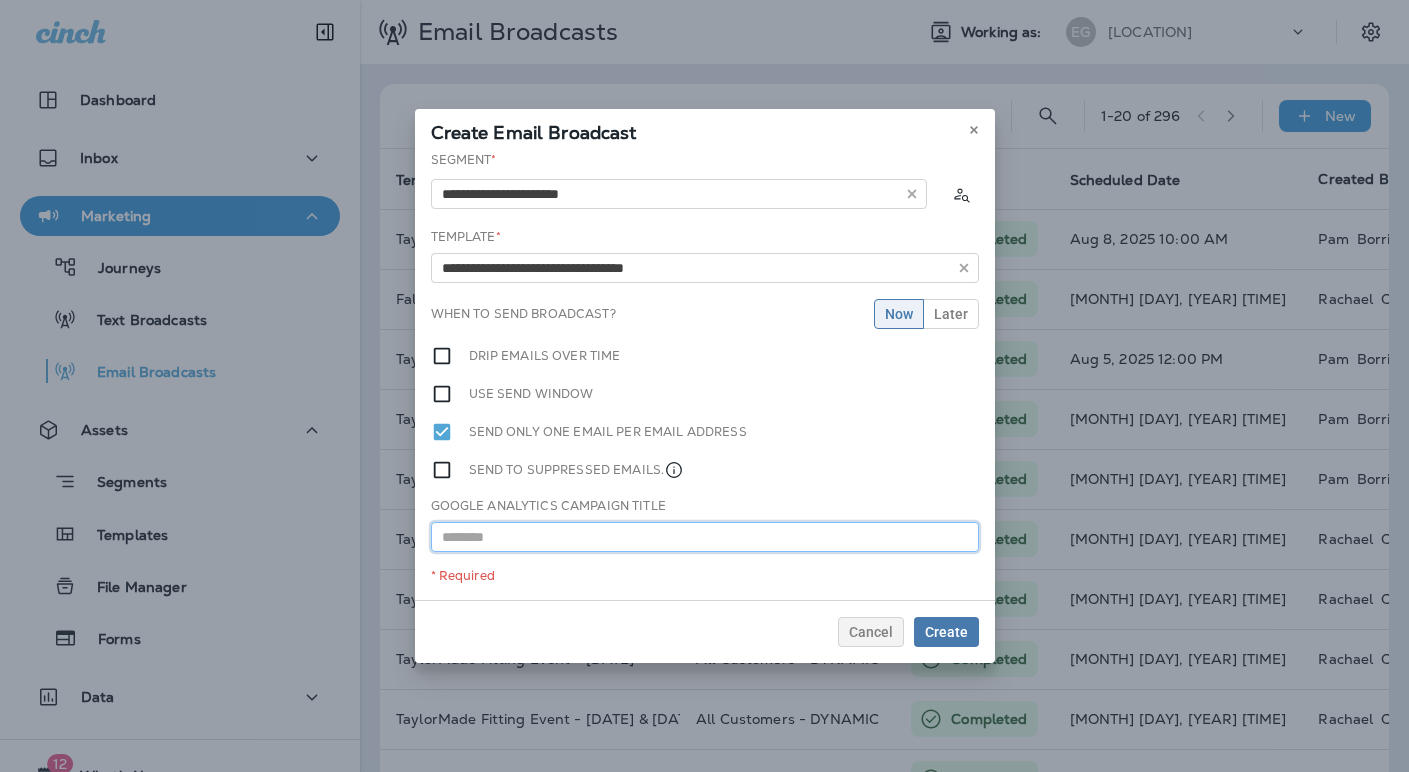 paste on "**********" 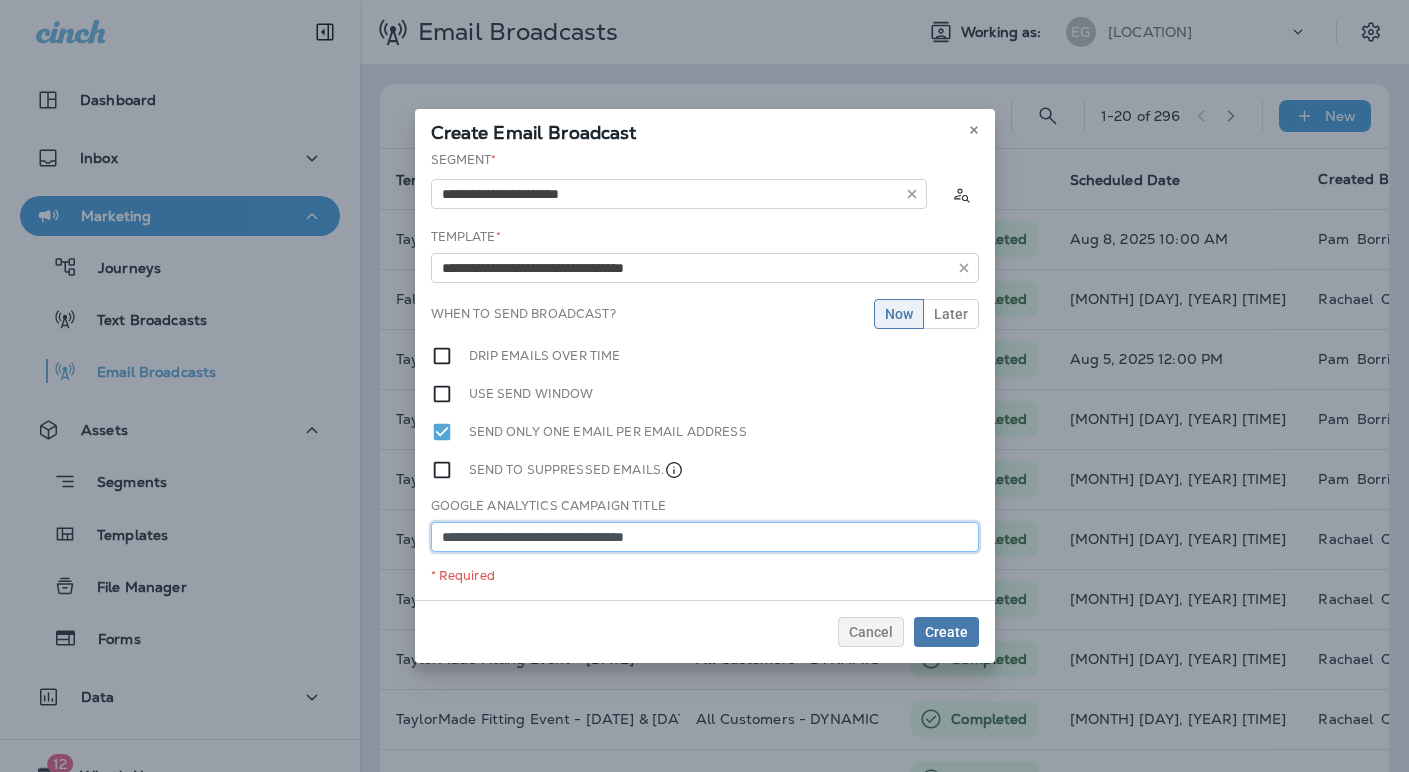 click on "**********" at bounding box center [705, 537] 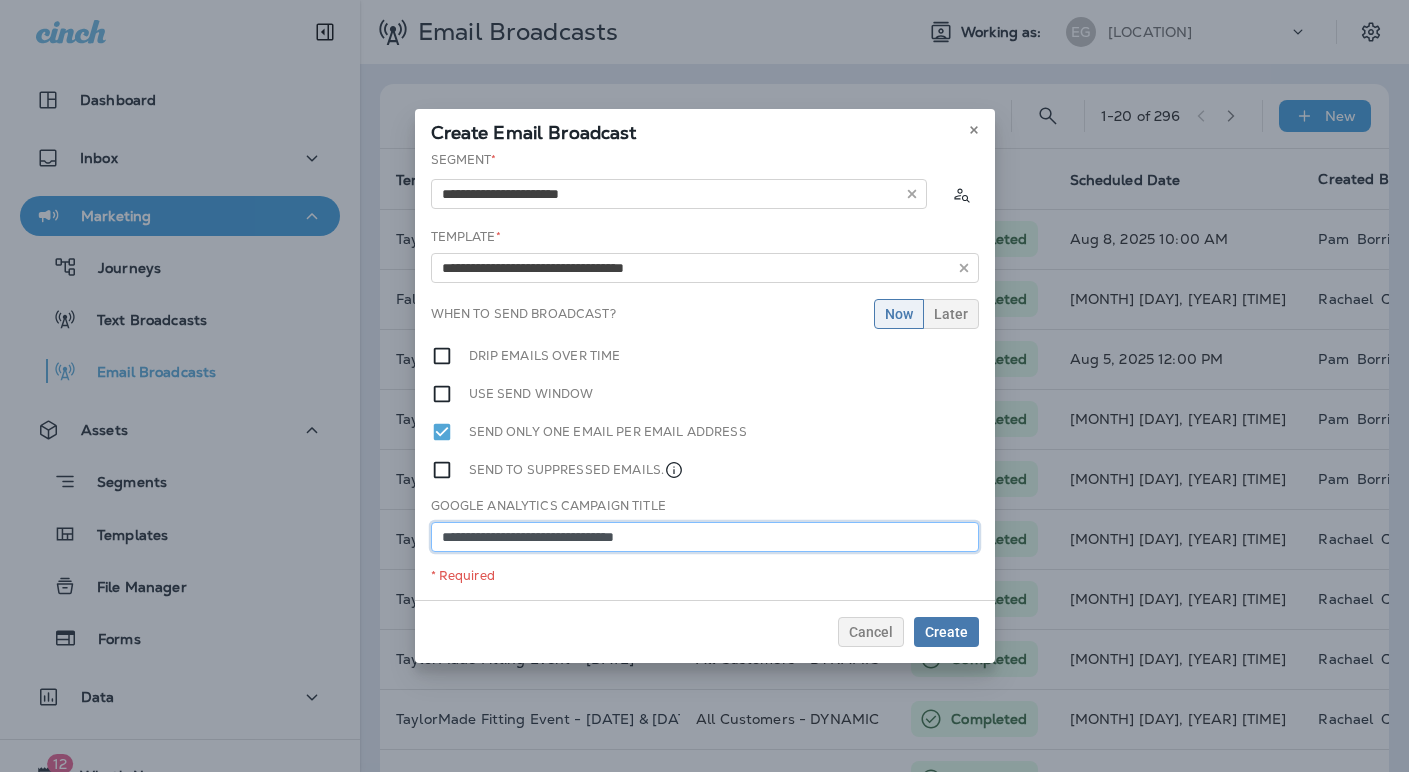 type on "**********" 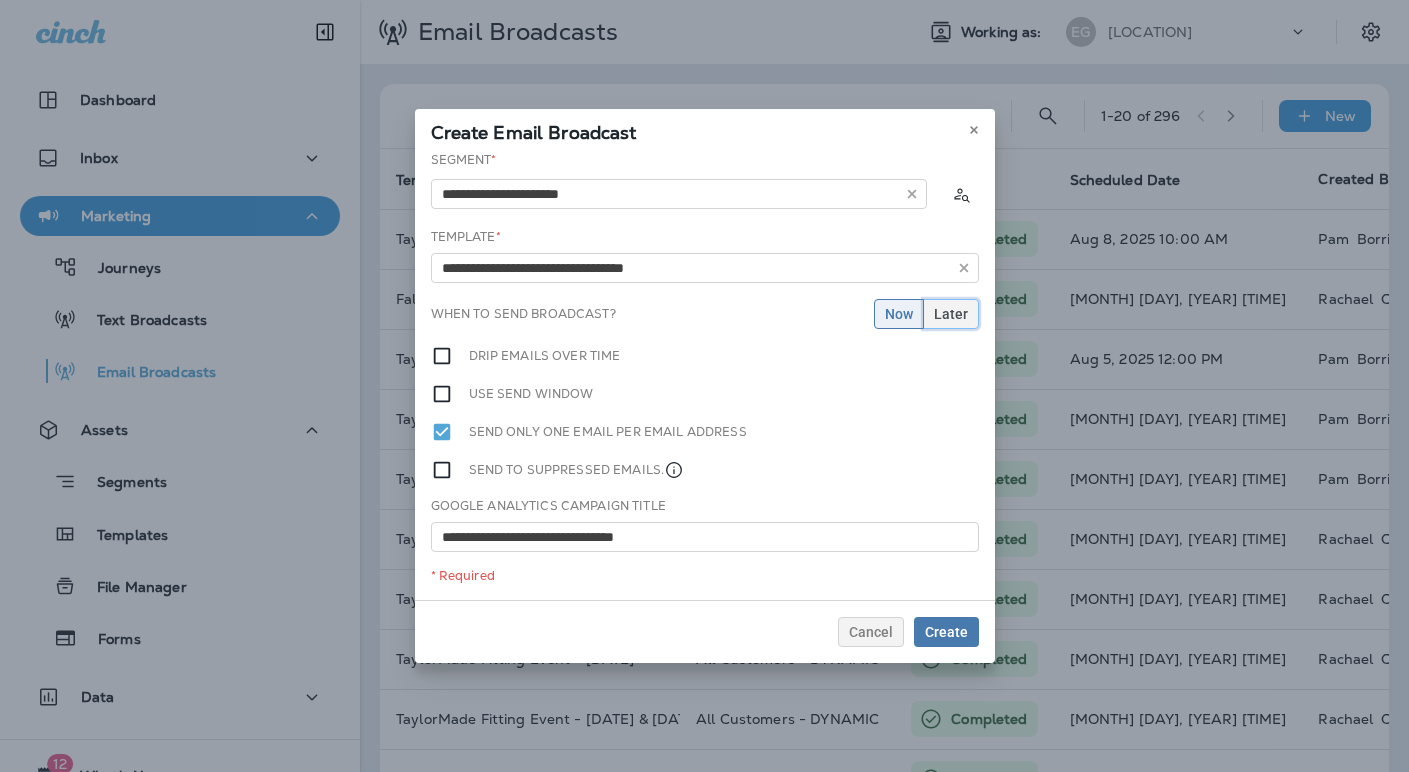 click on "Later" at bounding box center (951, 314) 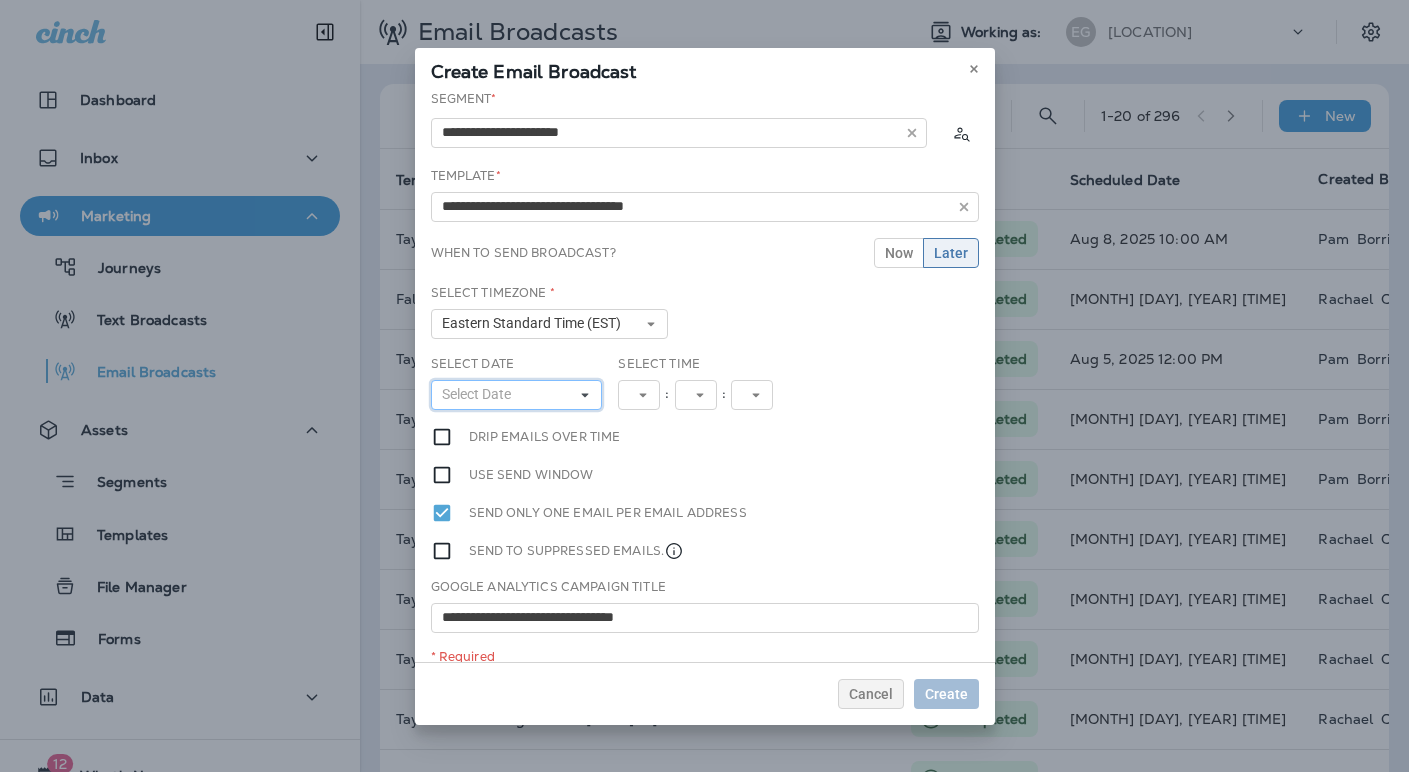click 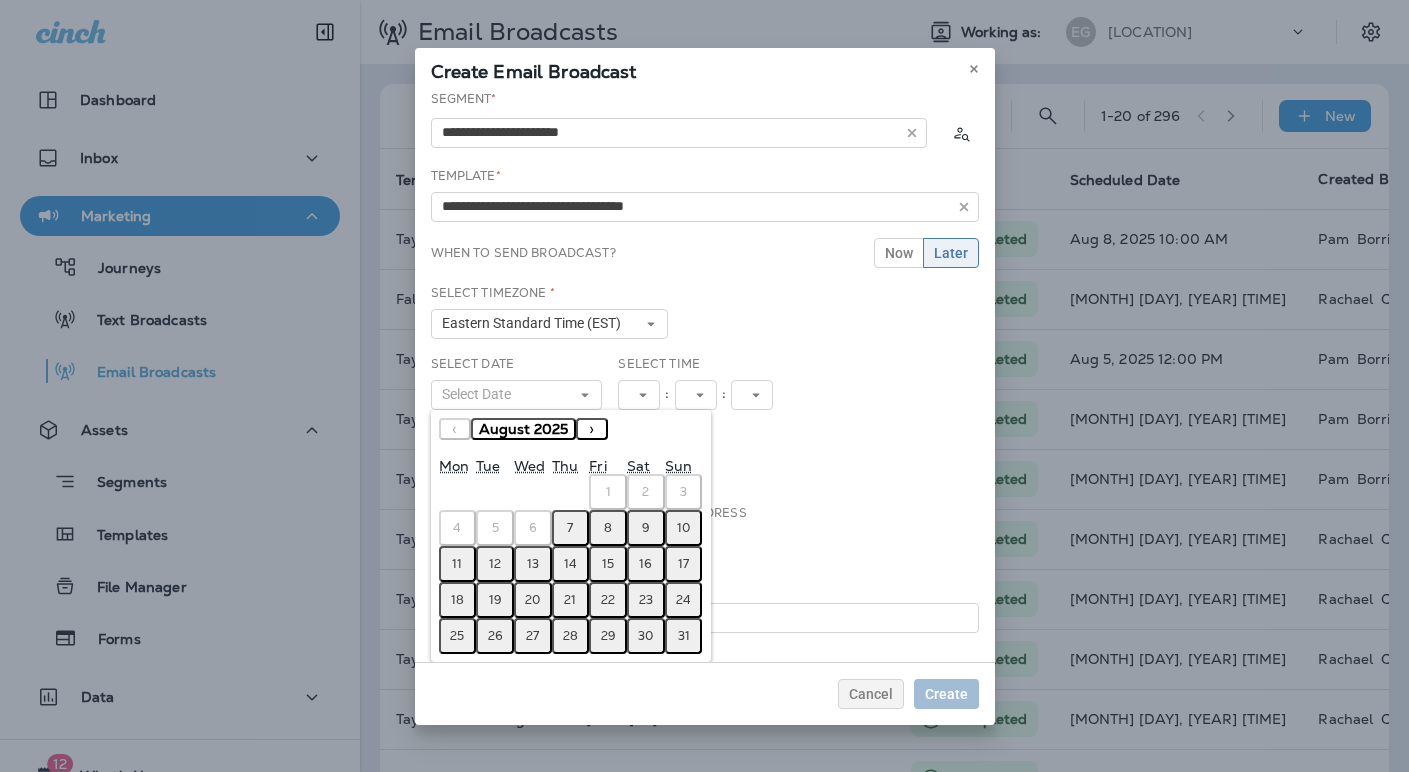 click on "11" at bounding box center (458, 564) 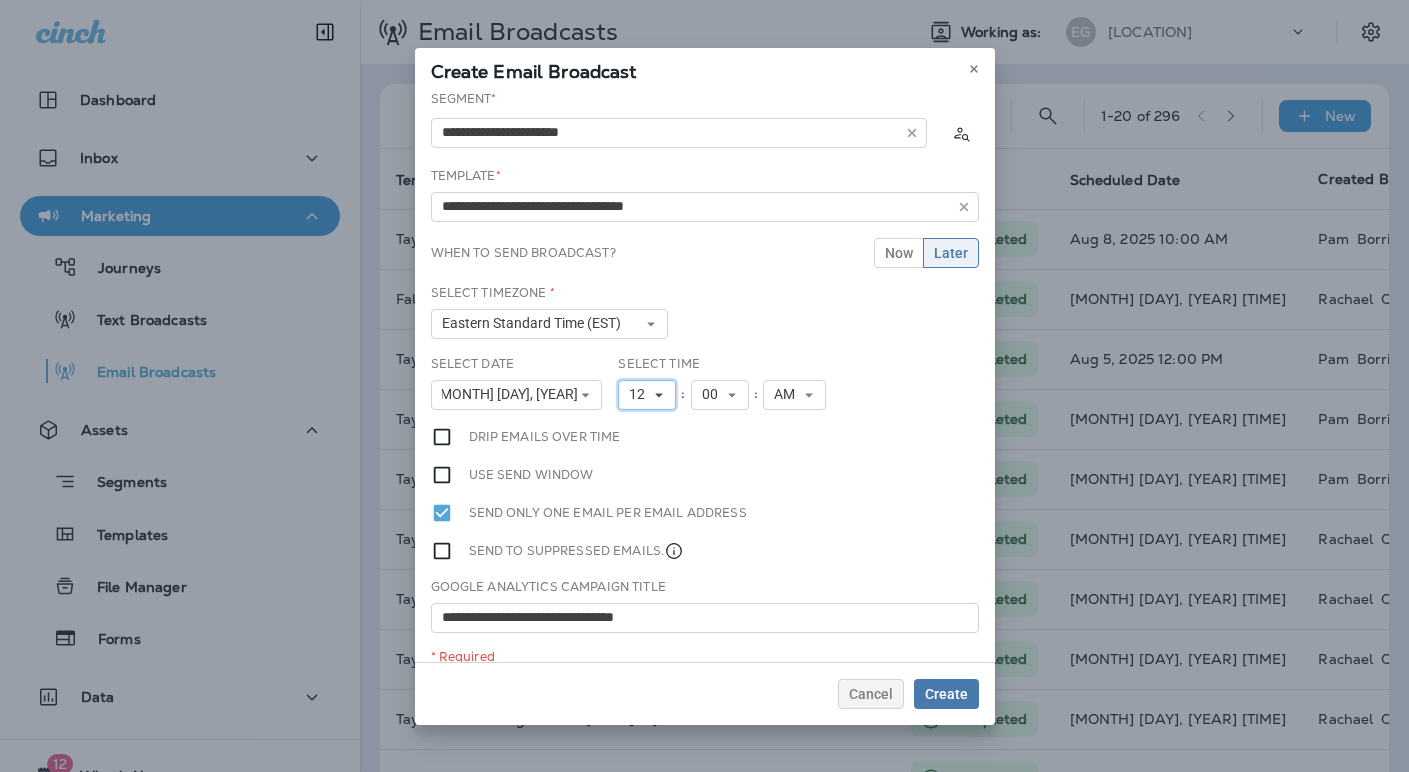 click 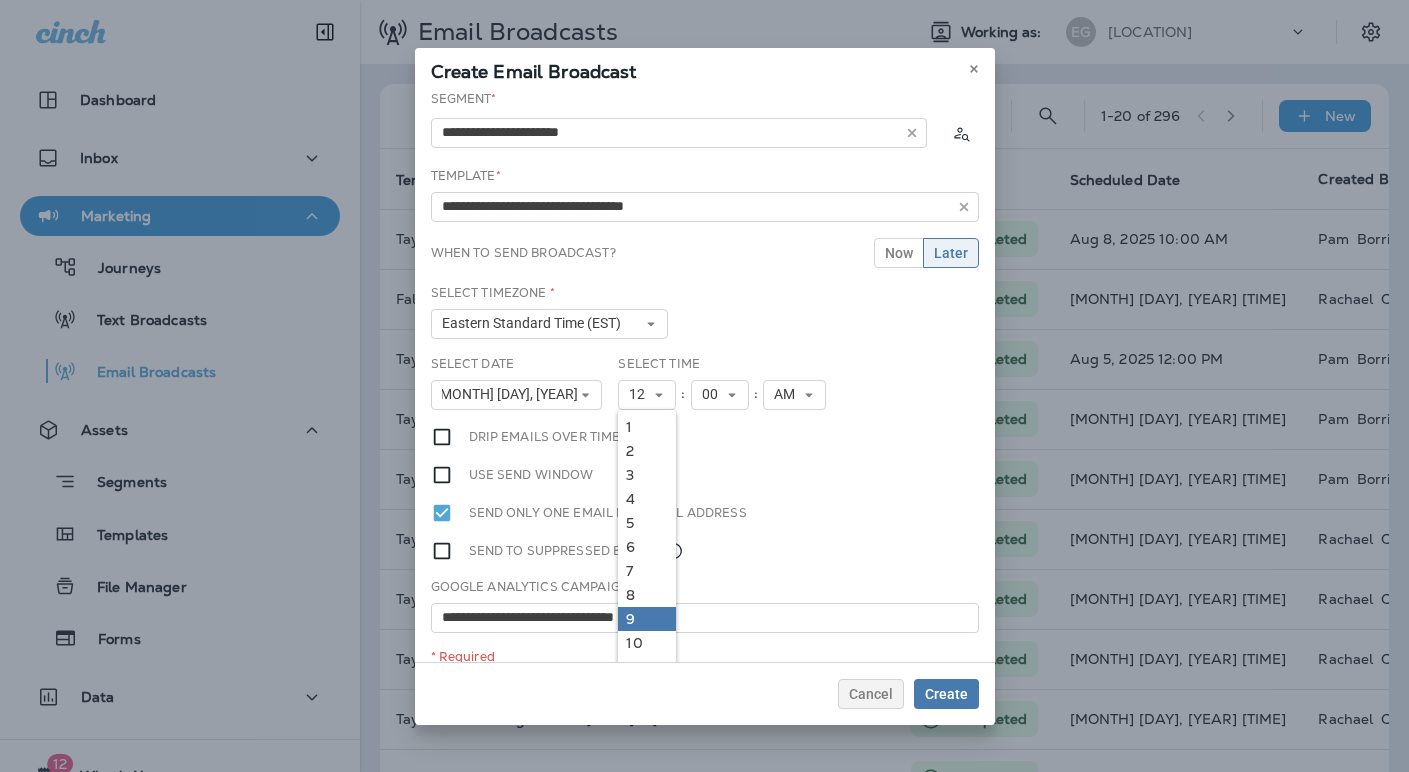 click on "9" at bounding box center (647, 619) 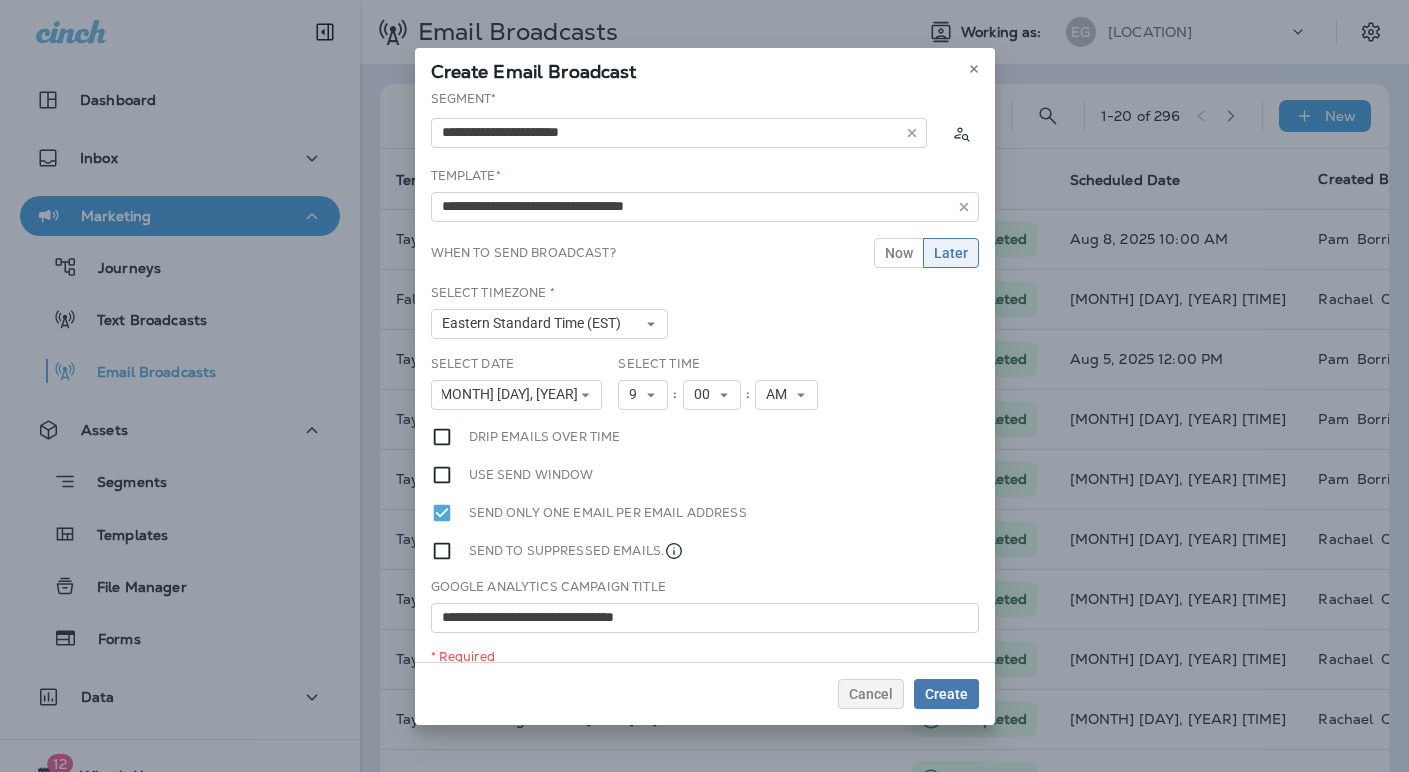click on "Send only one email per email address" at bounding box center (705, 513) 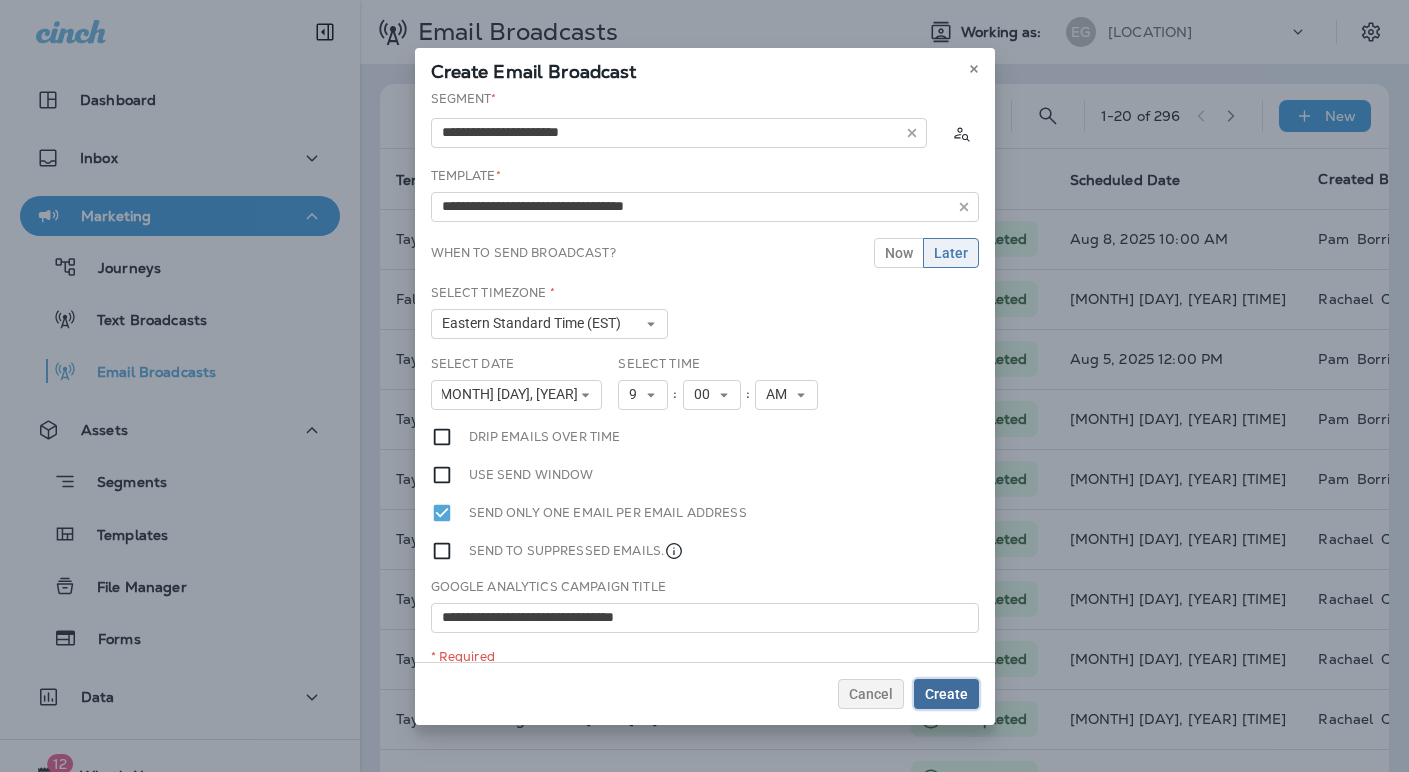 click on "Create" at bounding box center (946, 694) 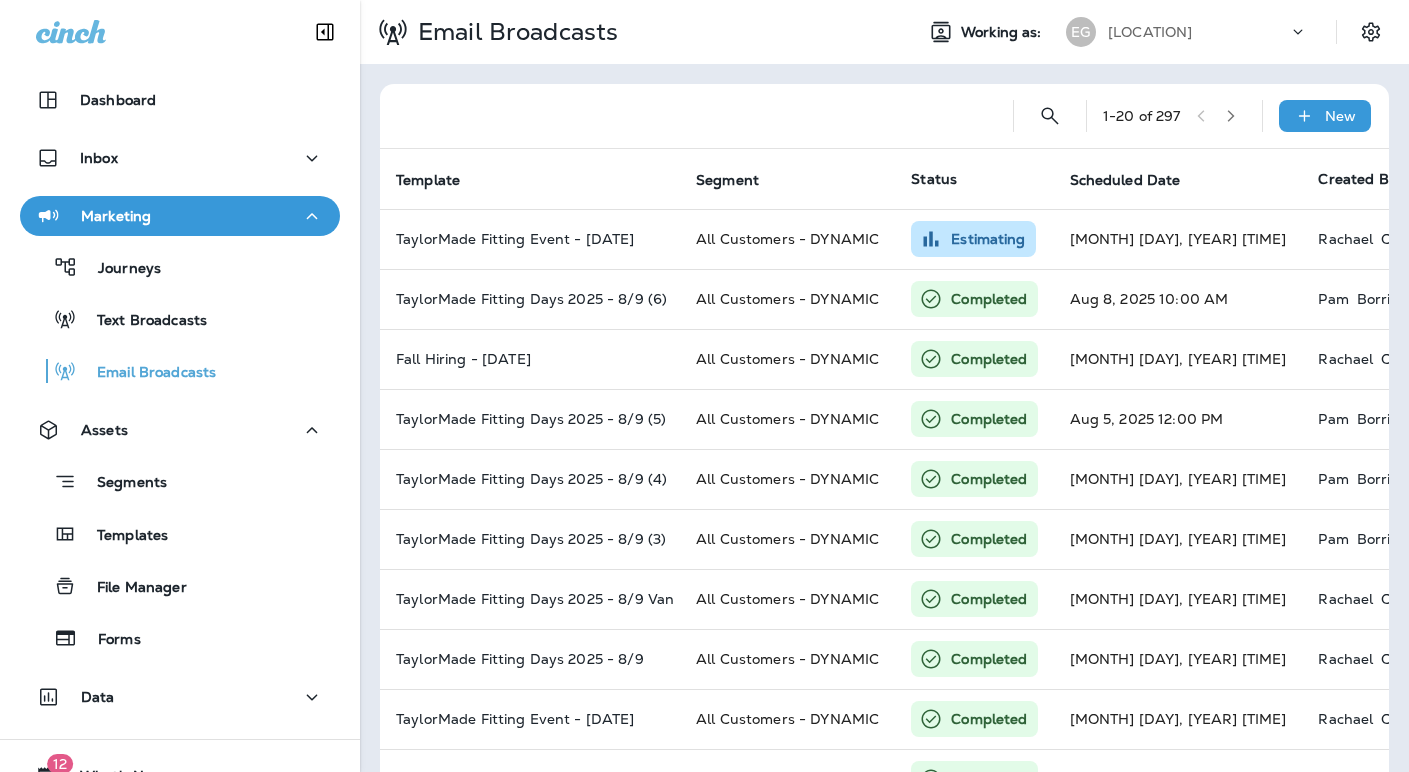 click on "[LOCATION]" at bounding box center [1150, 32] 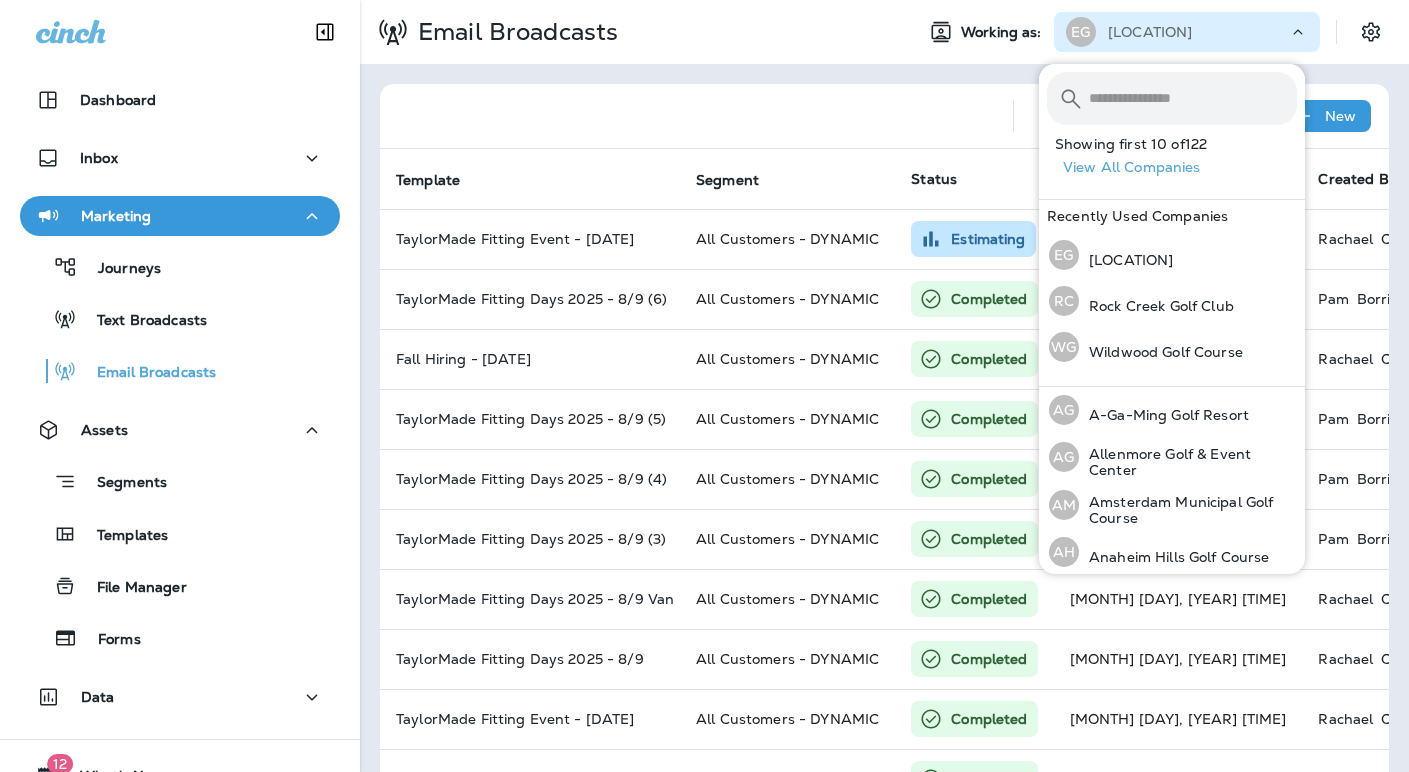 click at bounding box center [1193, 98] 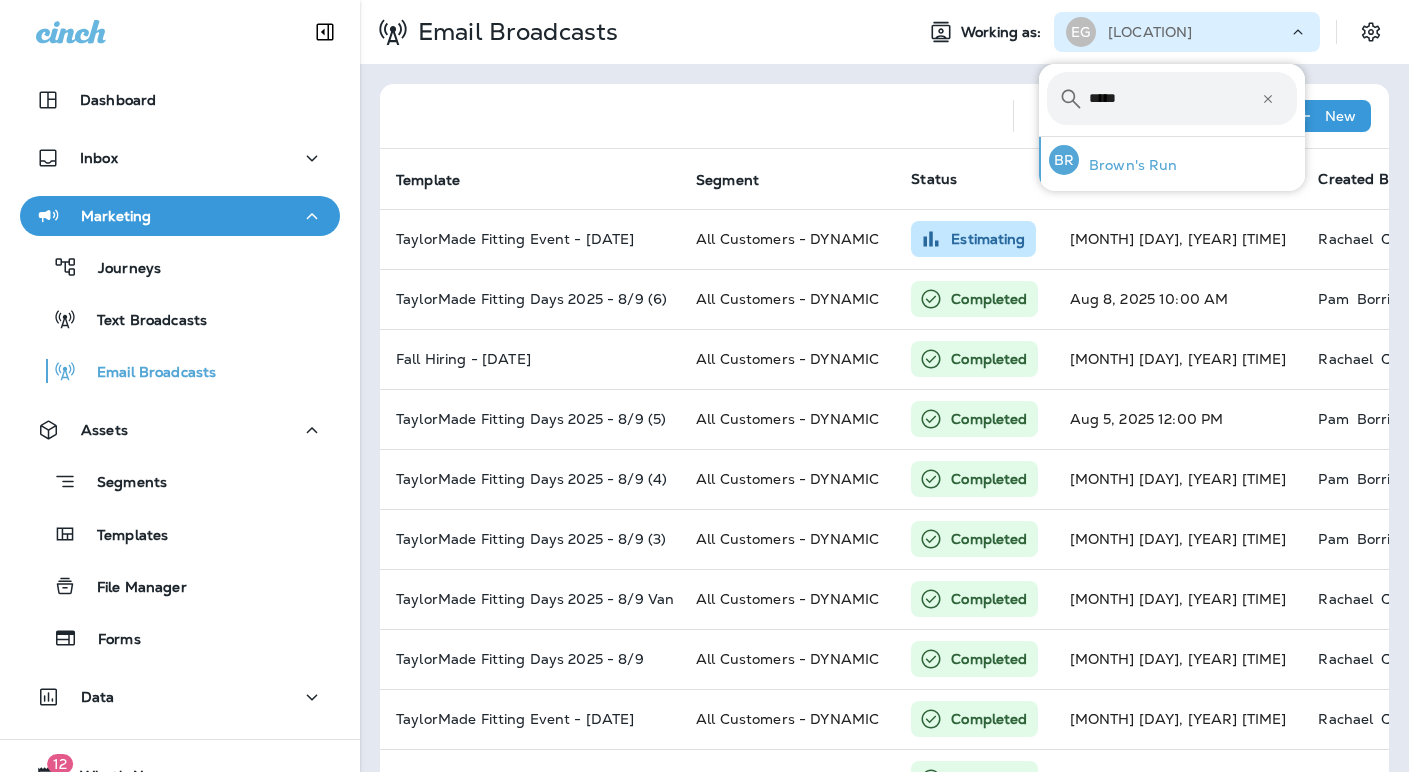 type on "*****" 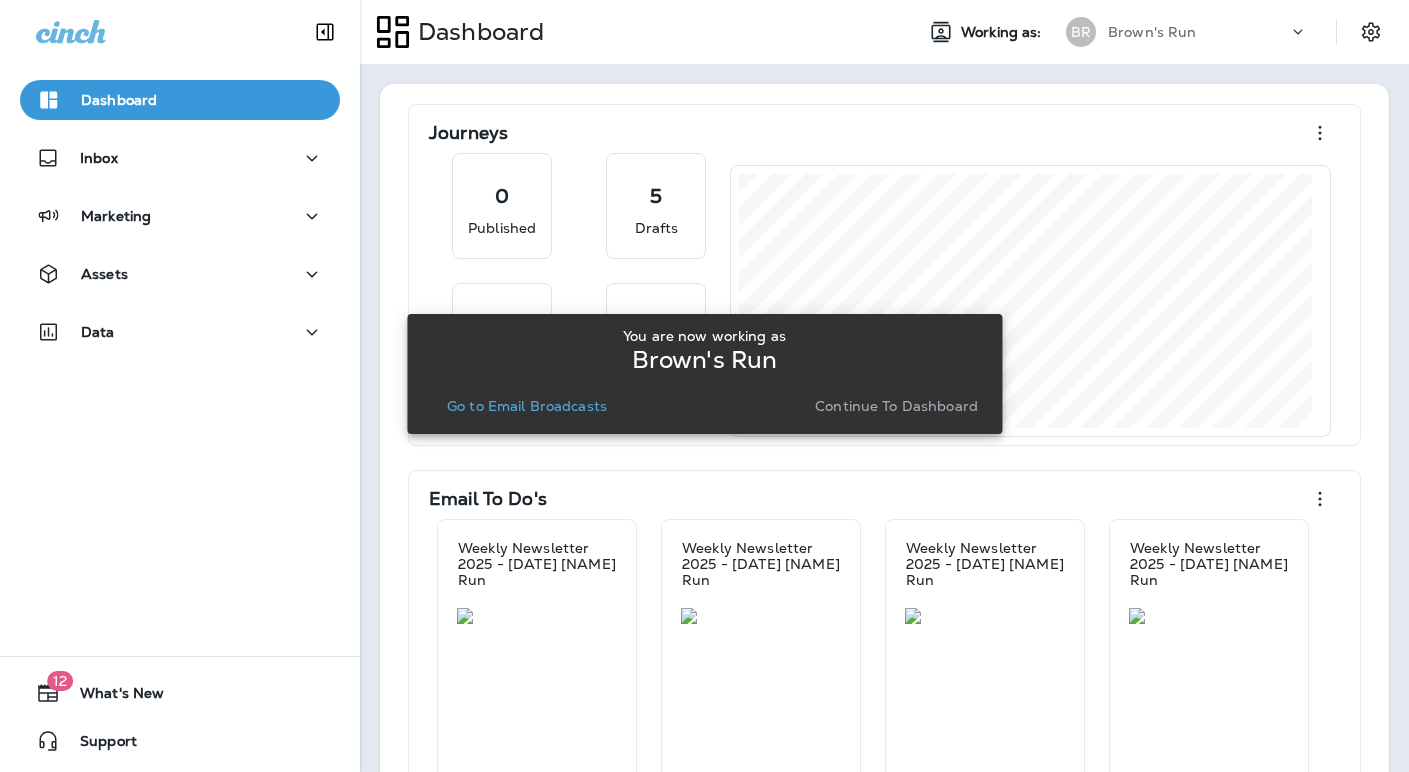 click on "Continue to Dashboard" at bounding box center (896, 406) 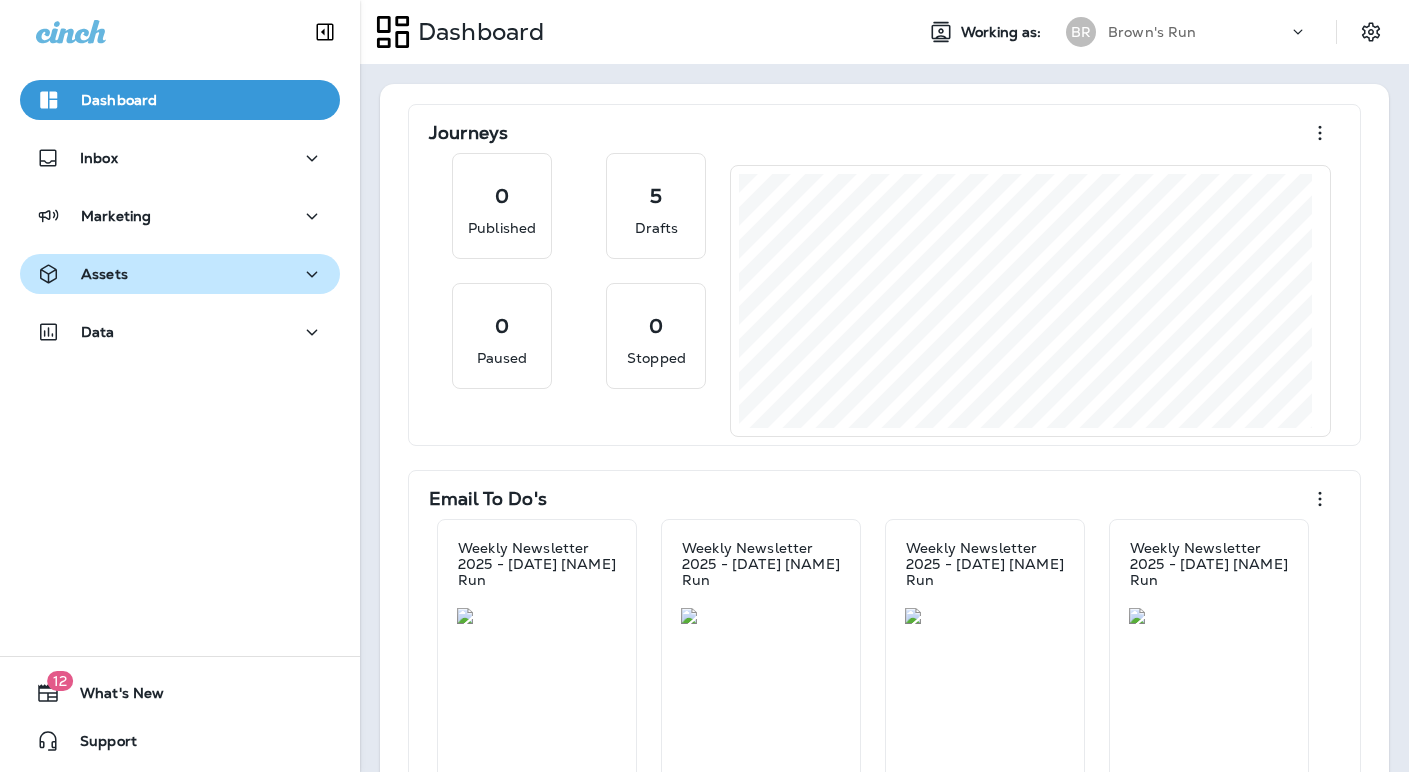 click on "Assets" at bounding box center (180, 274) 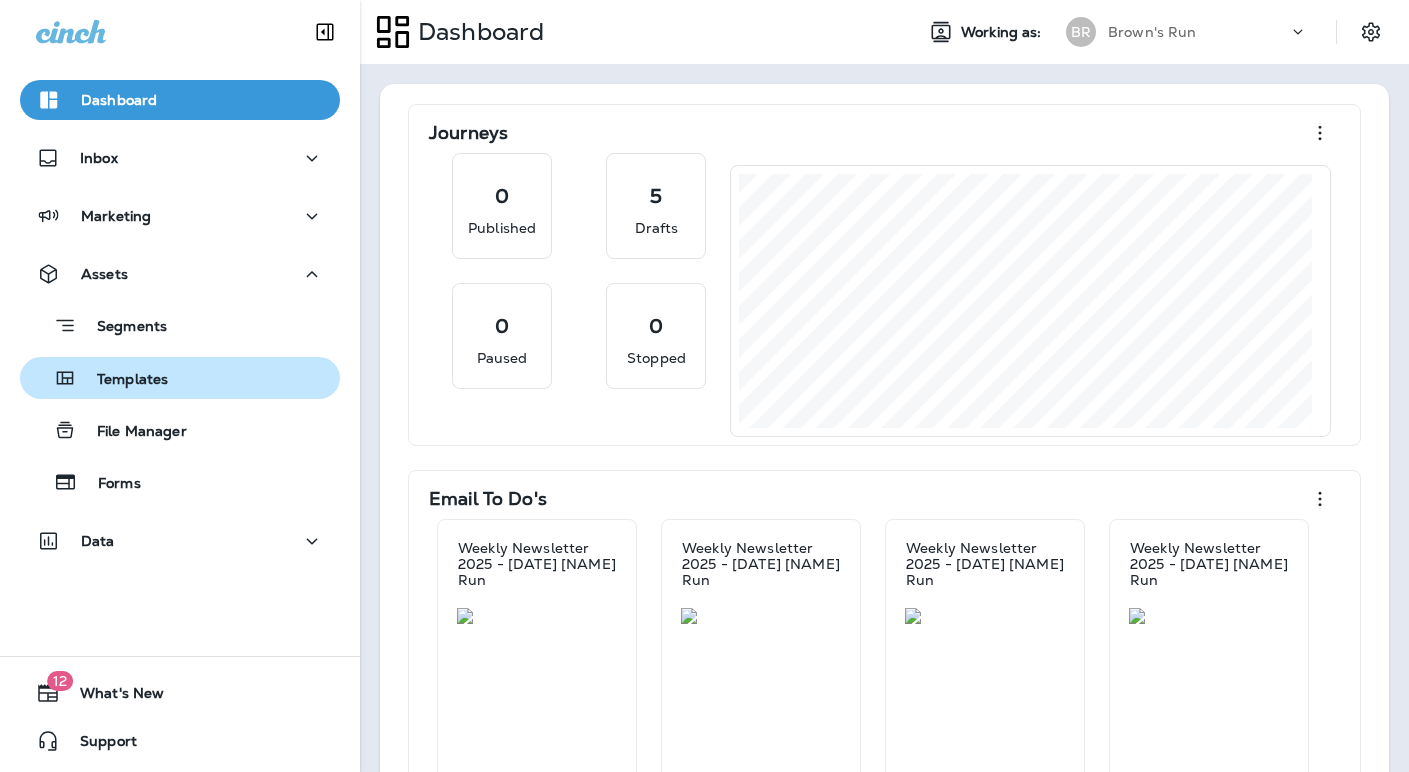 click on "Templates" at bounding box center [122, 380] 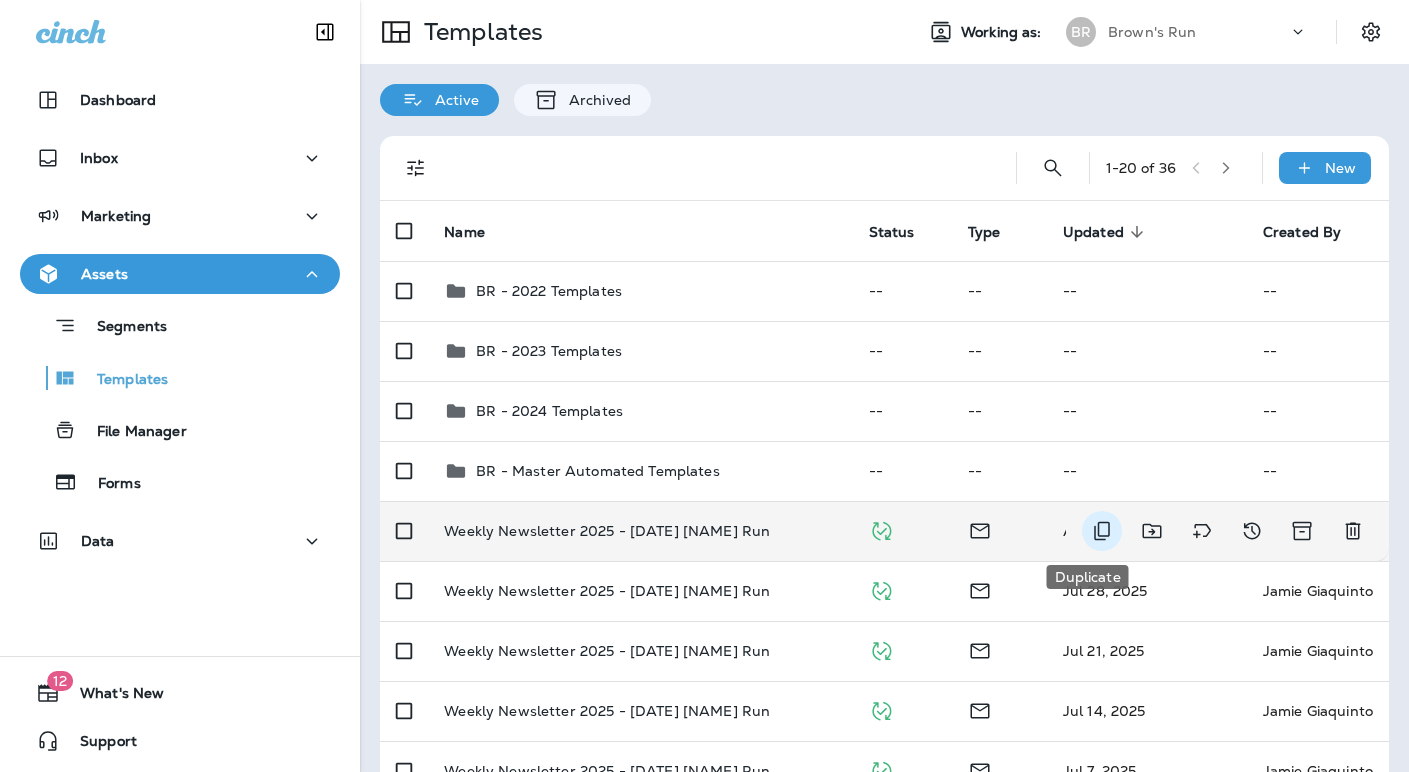 click 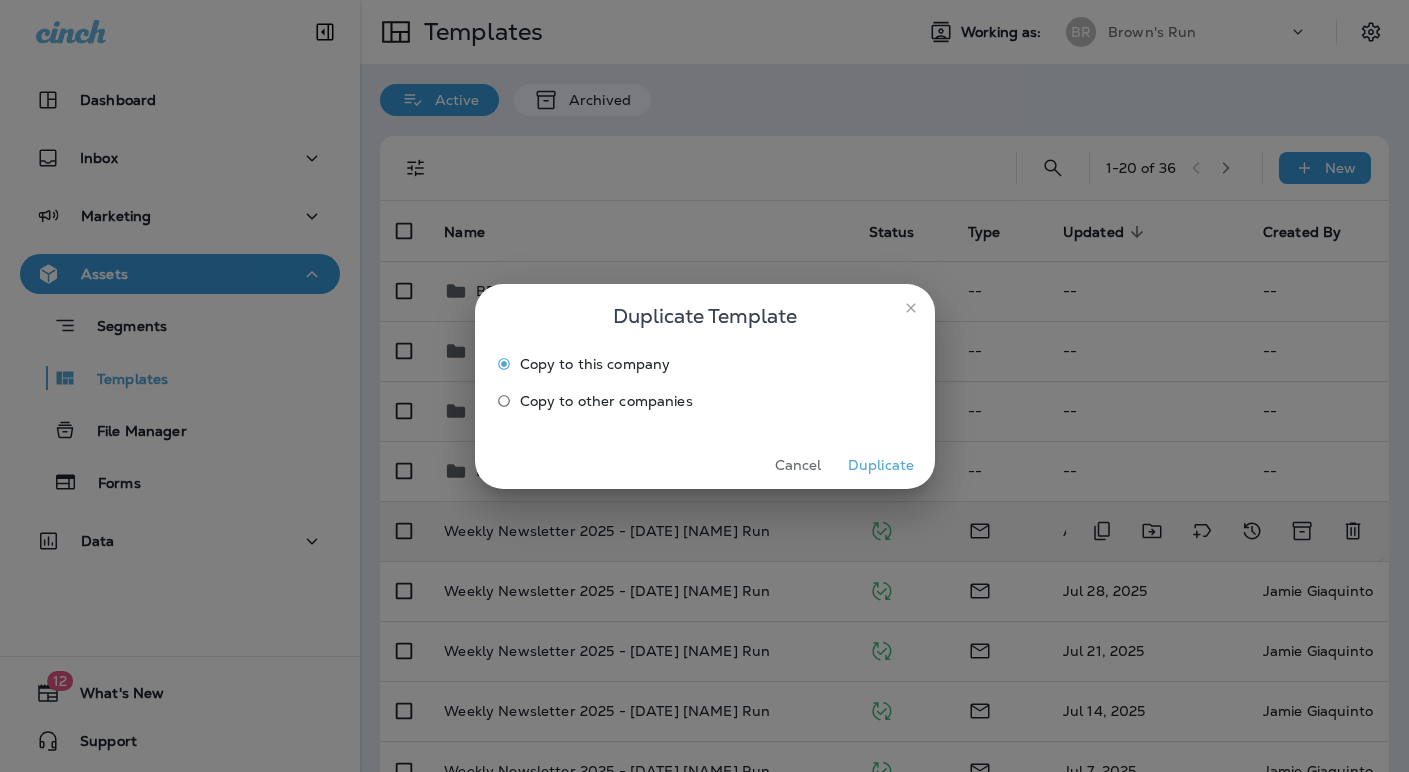 click on "Duplicate" at bounding box center (881, 465) 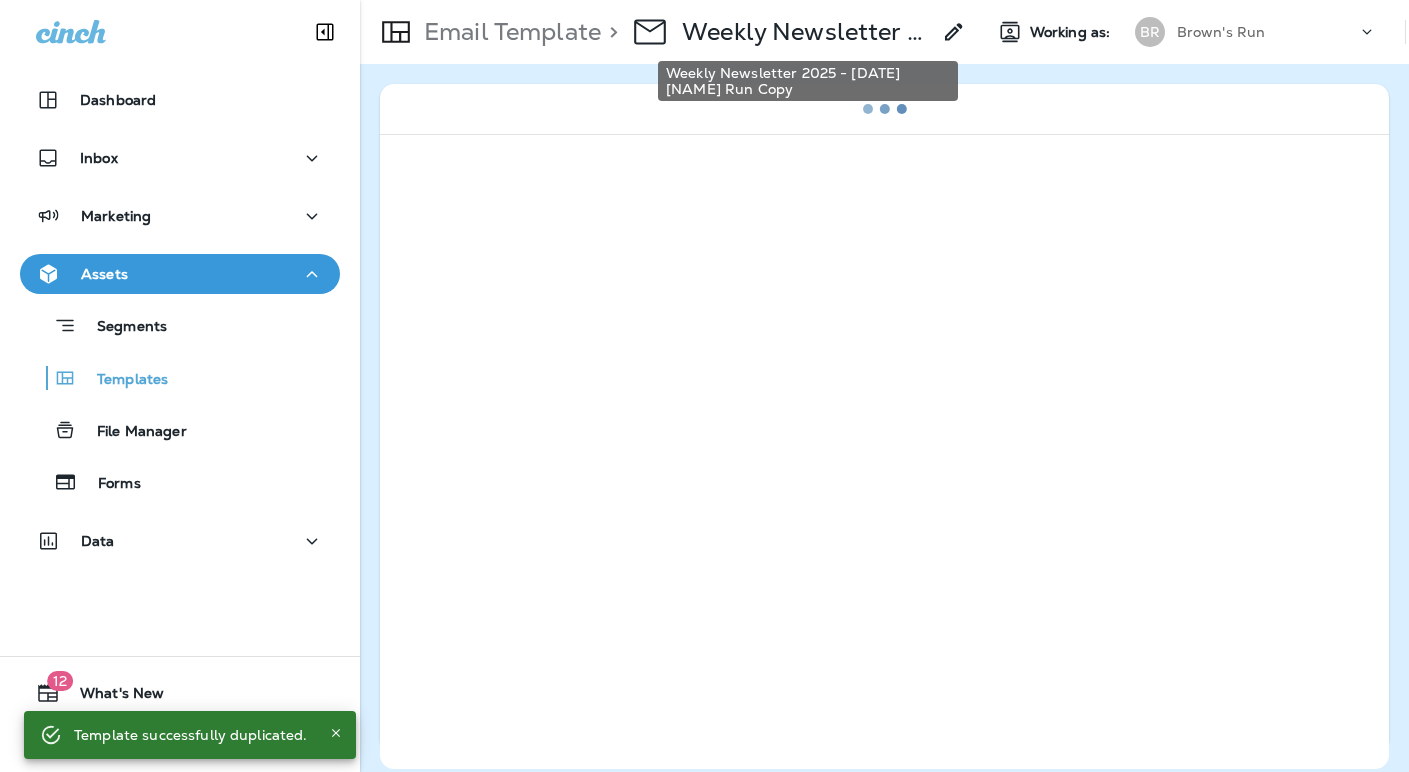 click on "Weekly Newsletter 2025 - [DATE] [NAME] Run Copy" at bounding box center [806, 32] 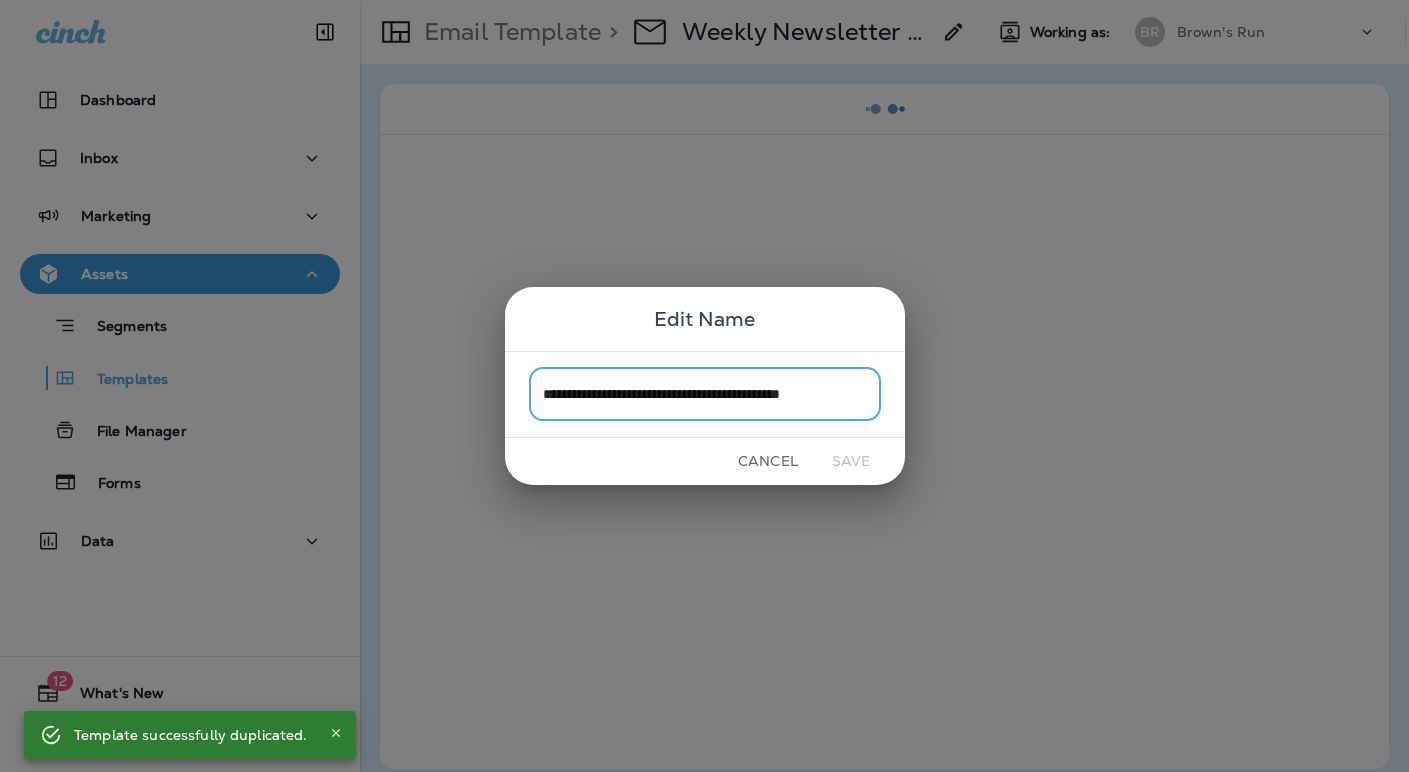 scroll, scrollTop: 0, scrollLeft: 29, axis: horizontal 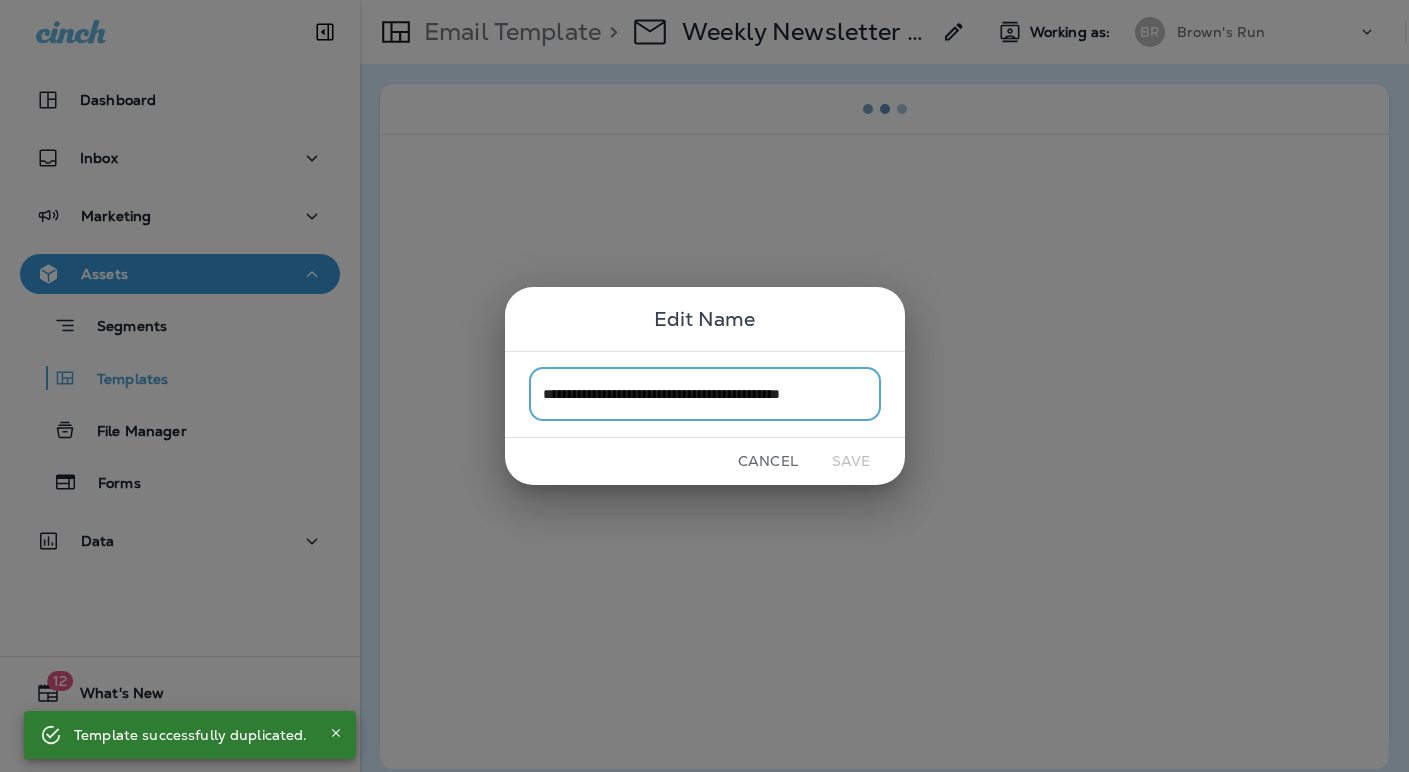 click on "**********" at bounding box center (705, 394) 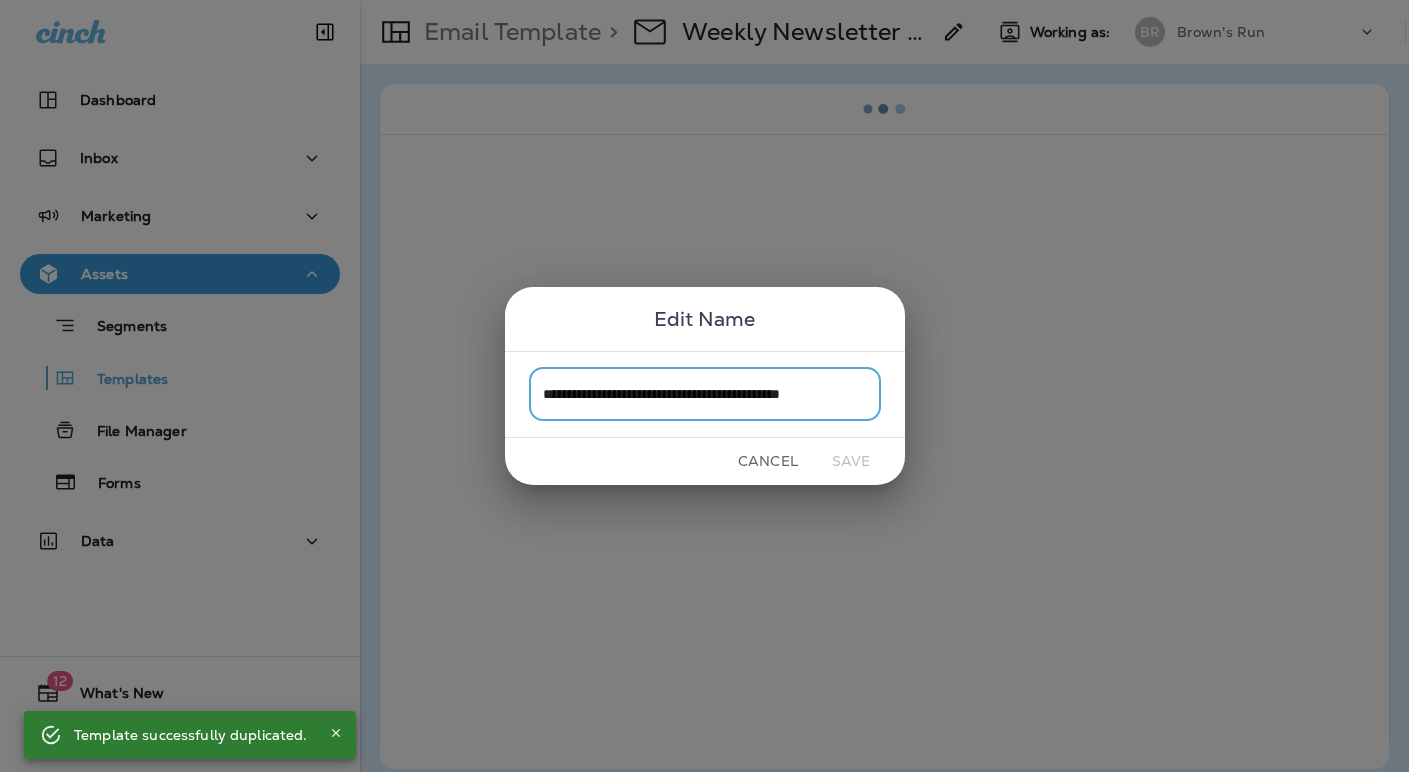 click on "**********" at bounding box center [705, 394] 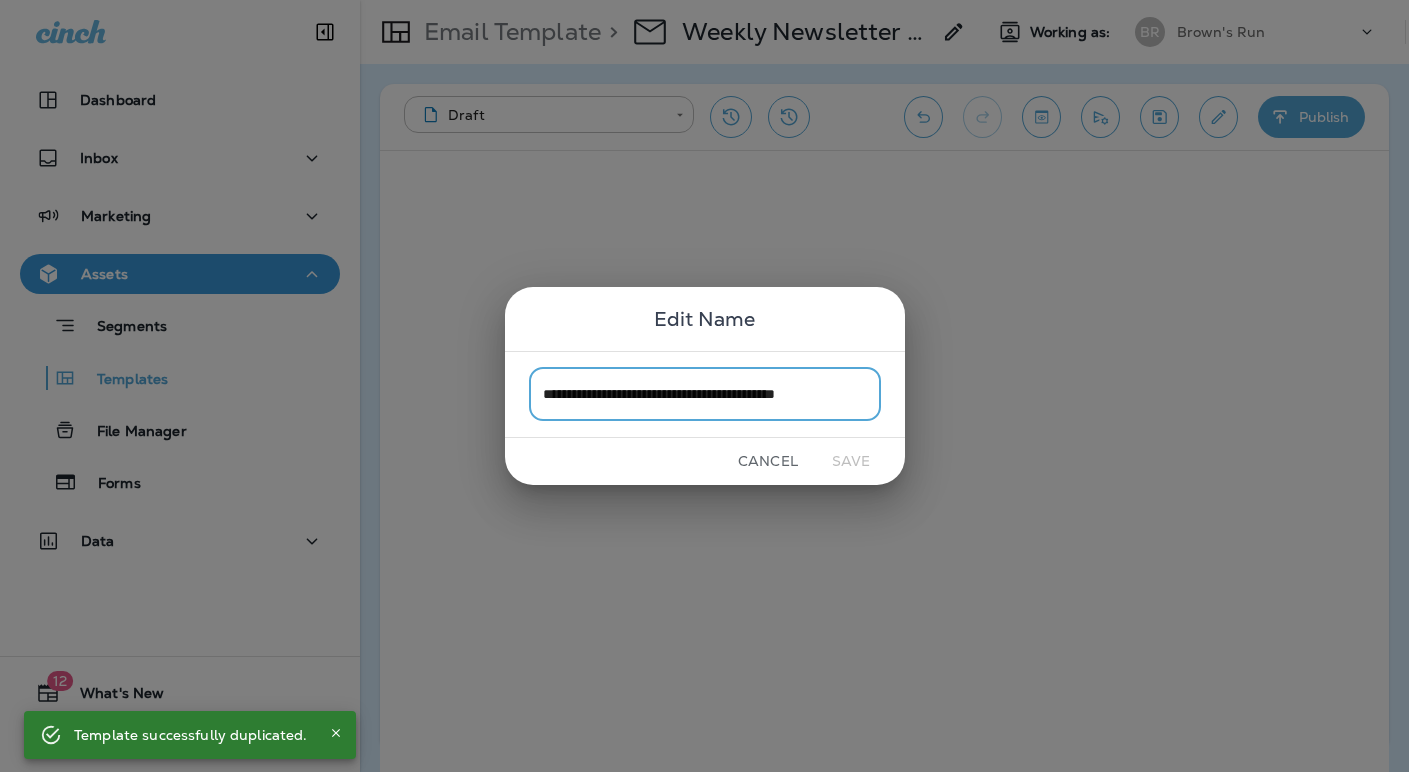 scroll, scrollTop: 0, scrollLeft: 19, axis: horizontal 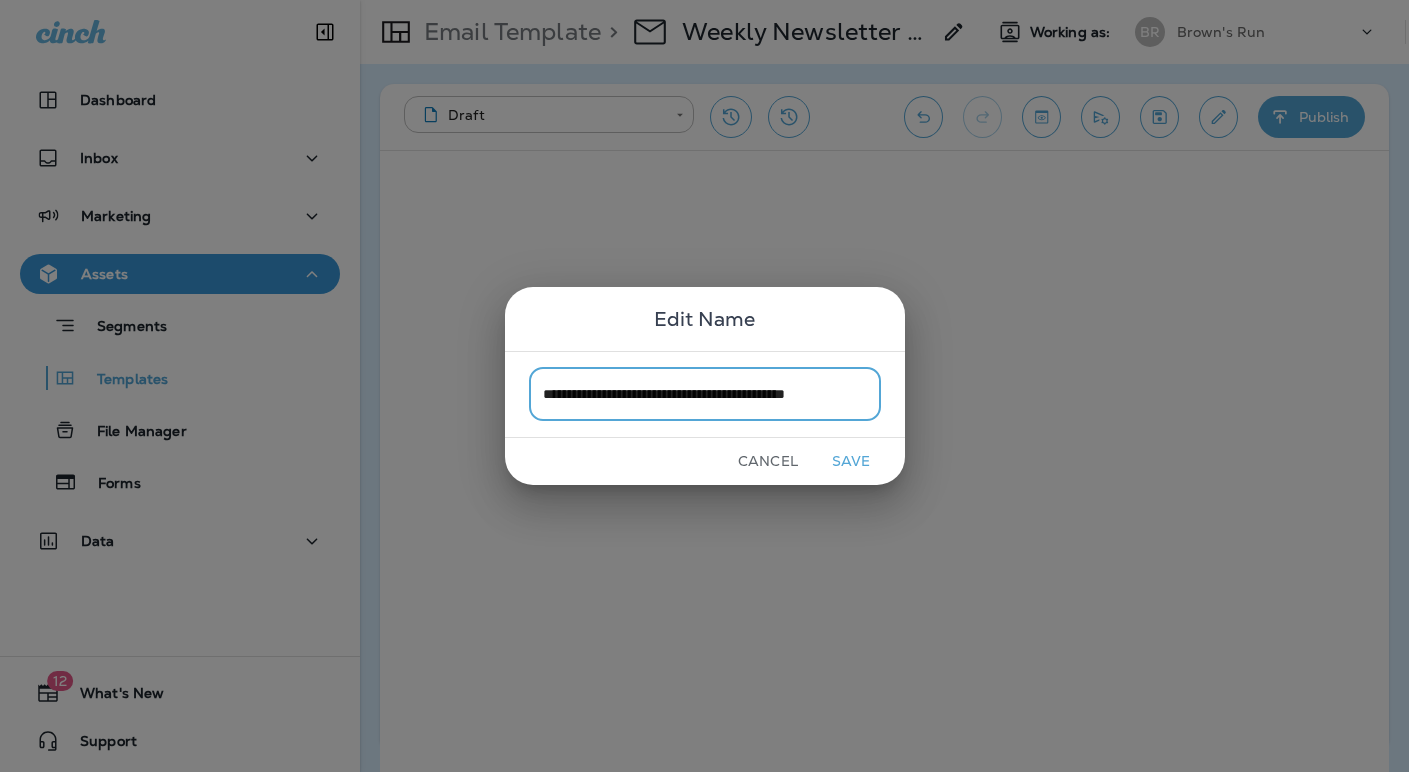click on "**********" at bounding box center (705, 394) 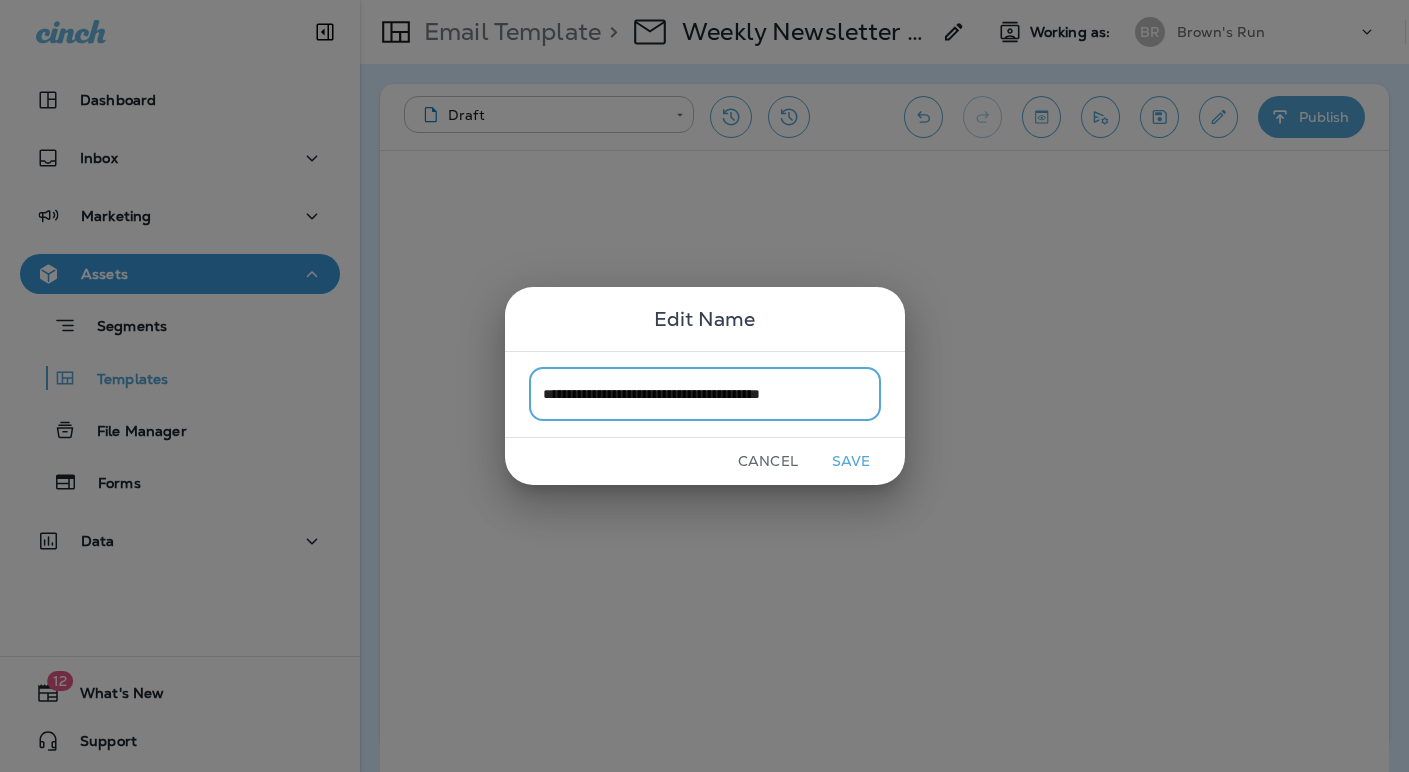 scroll, scrollTop: 0, scrollLeft: 0, axis: both 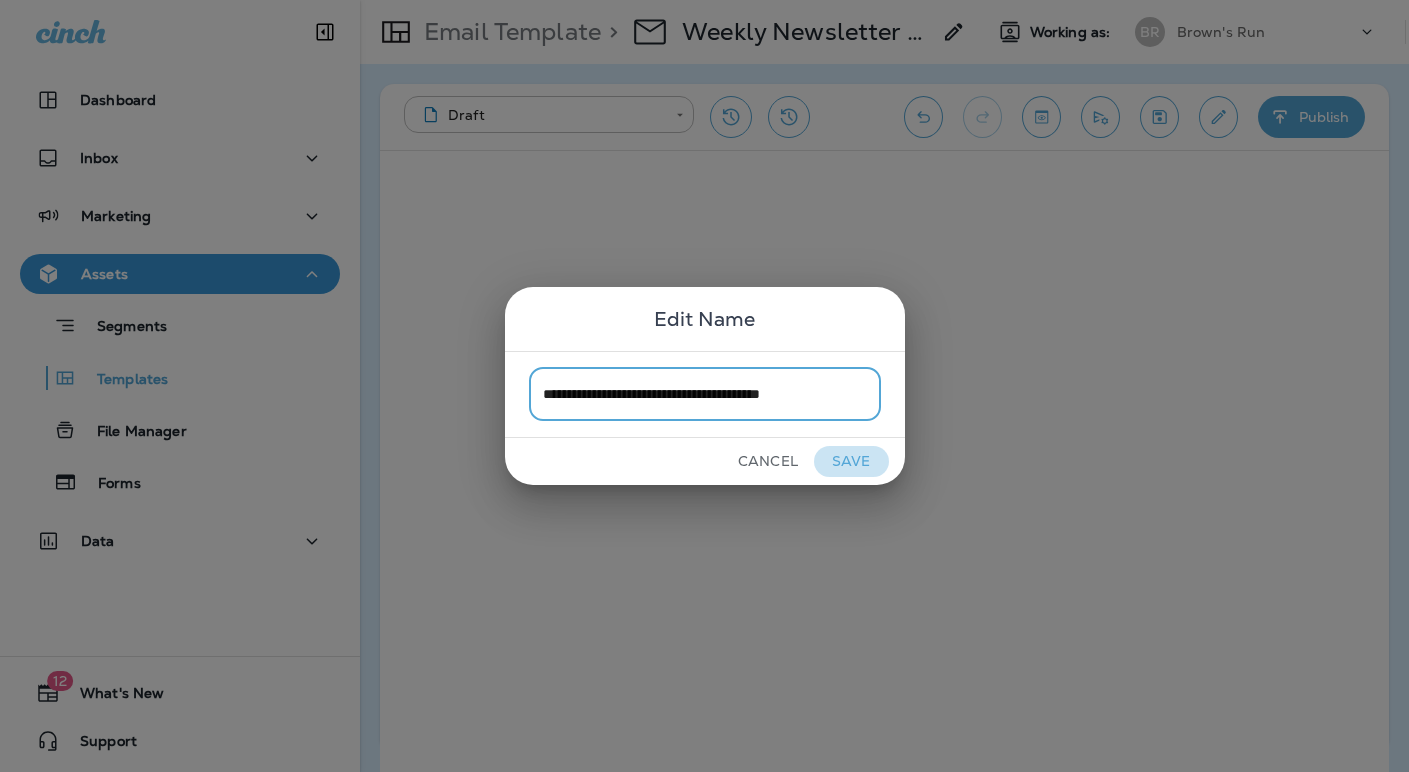 click on "Save" at bounding box center [851, 461] 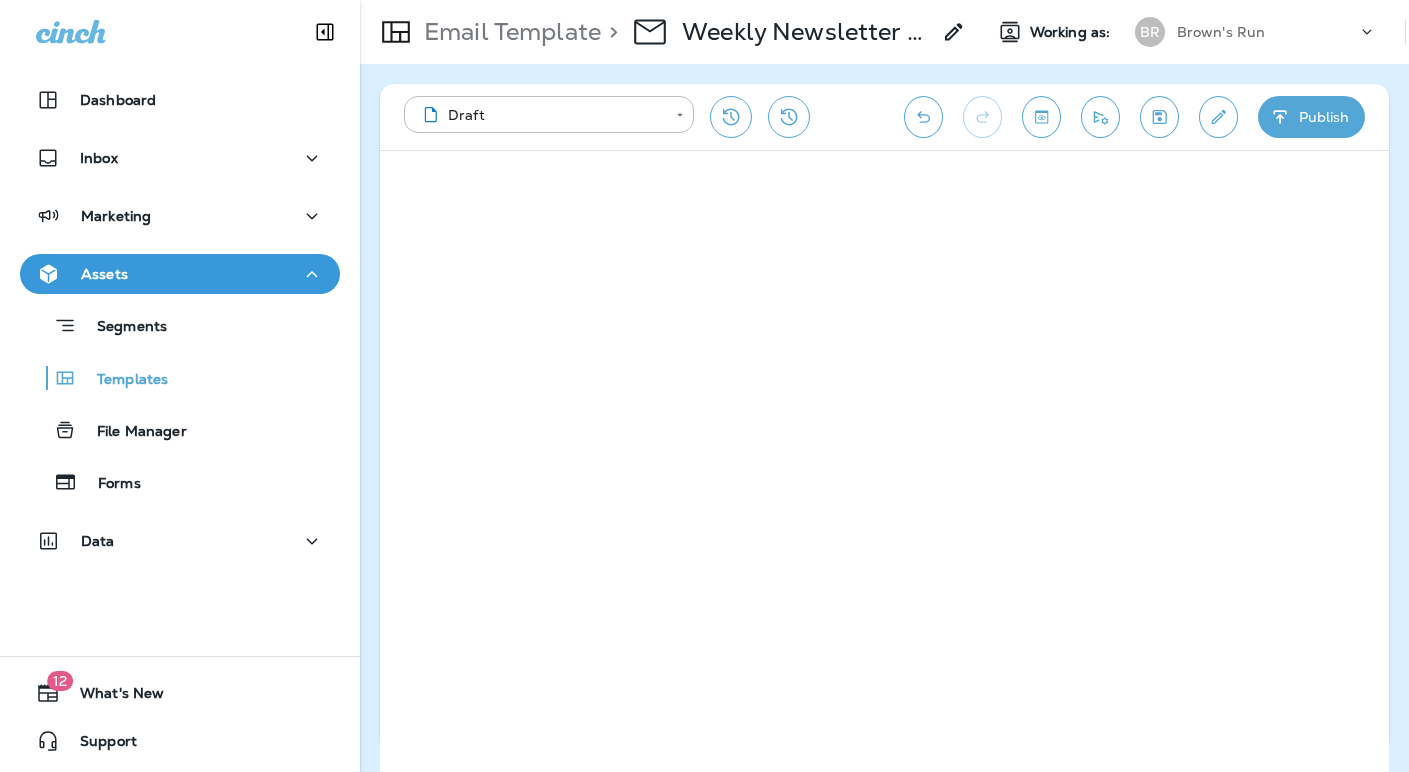 click 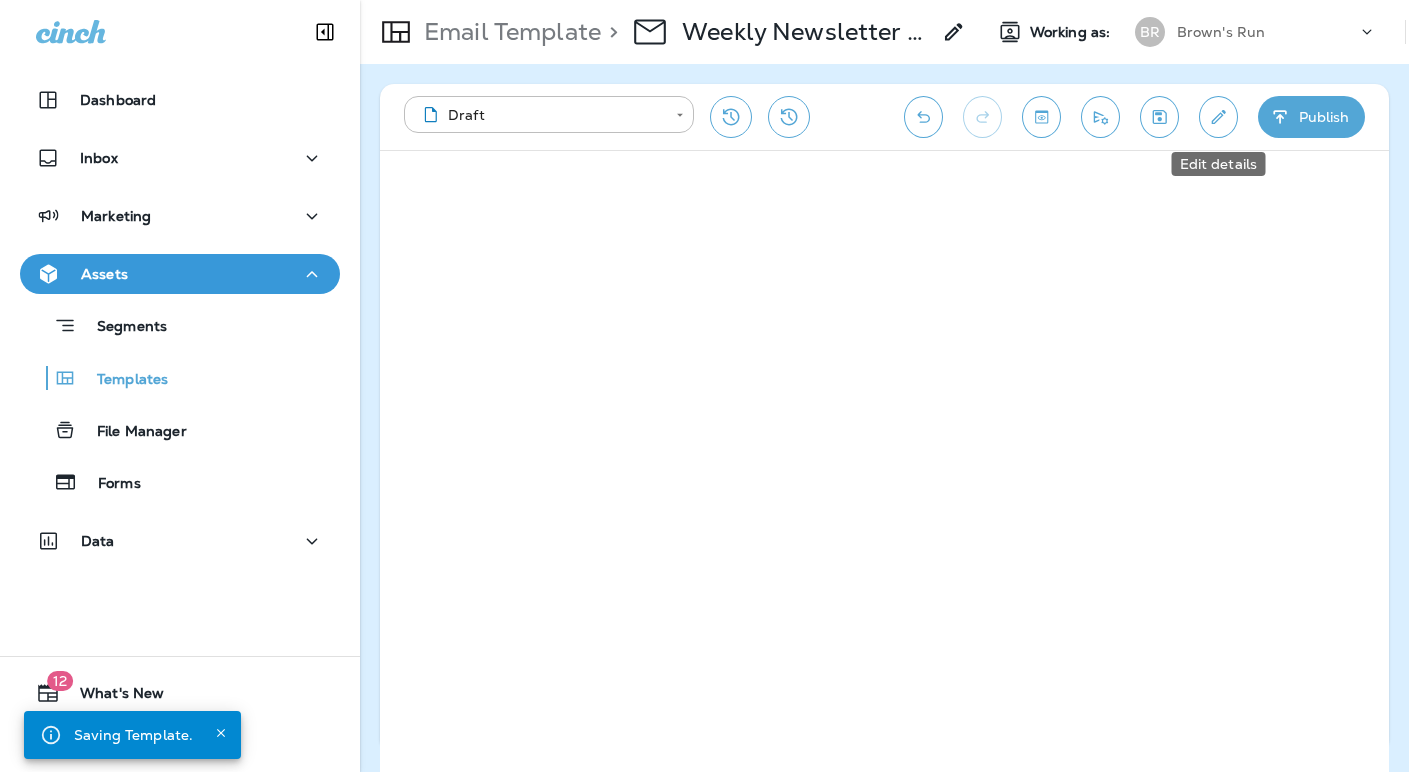 click 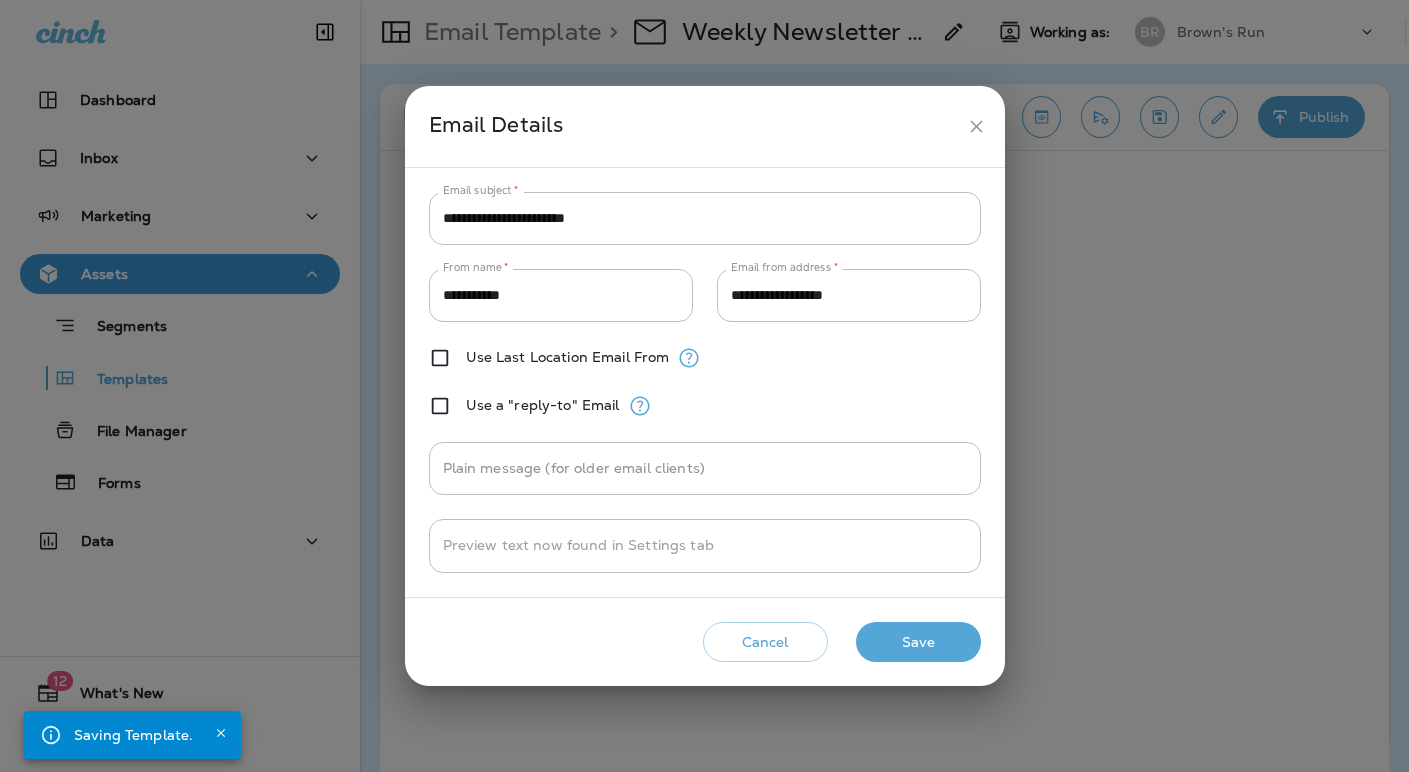 click on "Save" at bounding box center (918, 642) 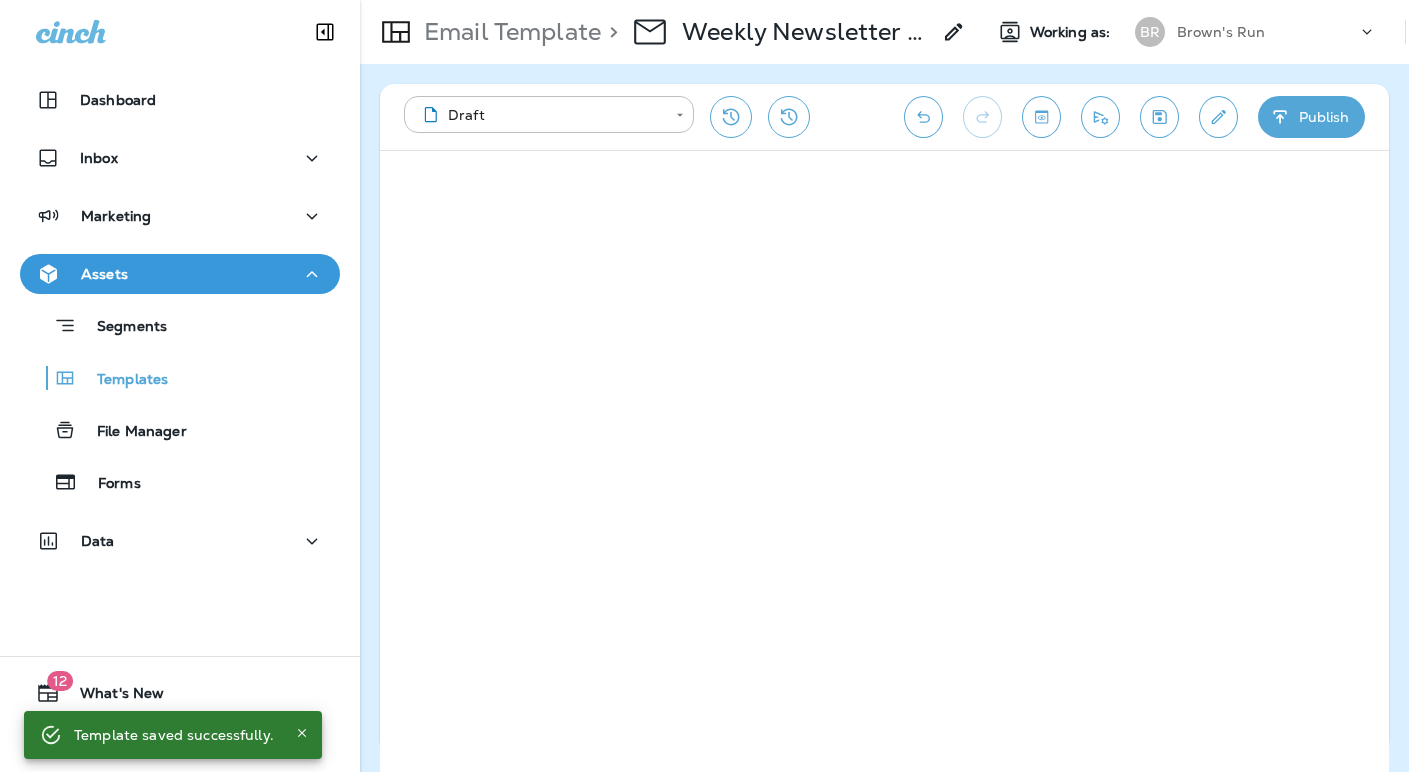 click on "**********" at bounding box center [884, 117] 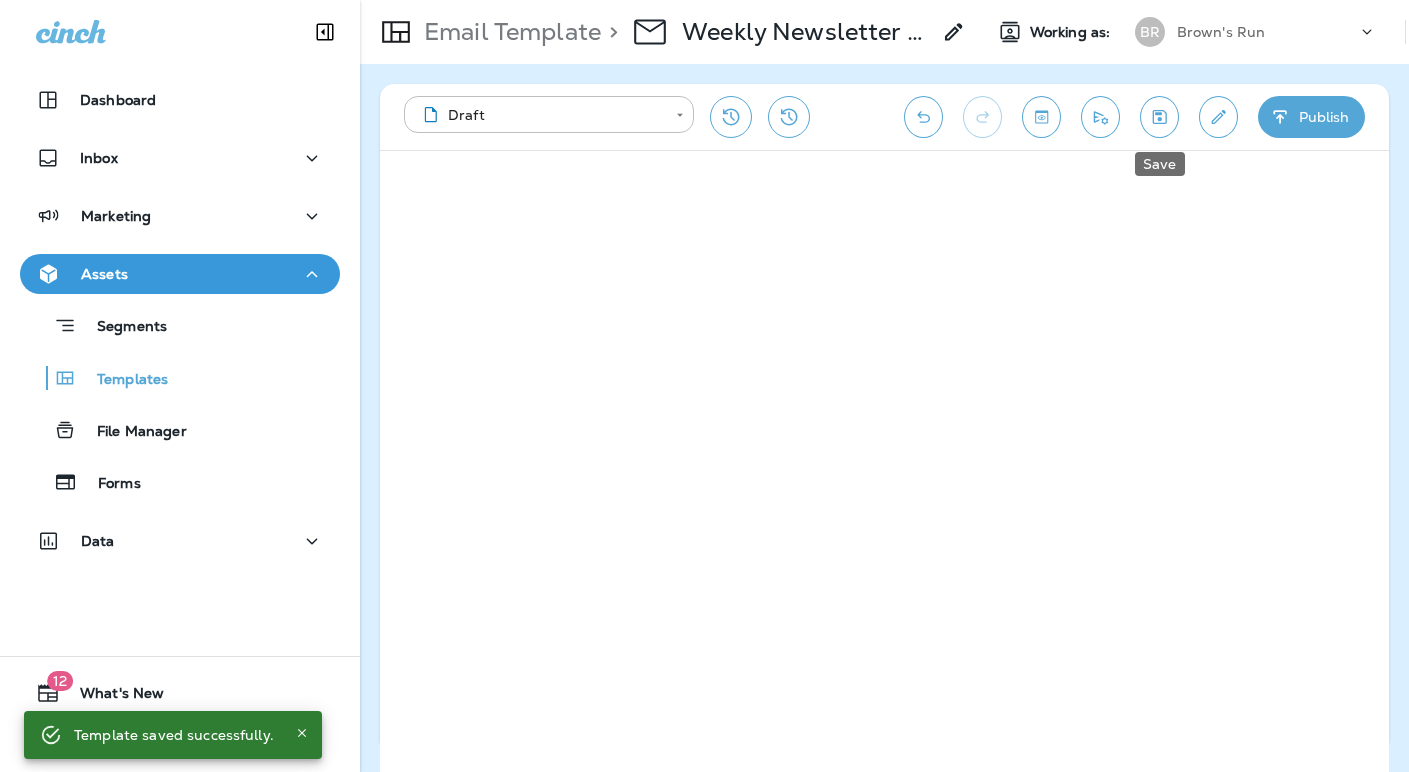 click 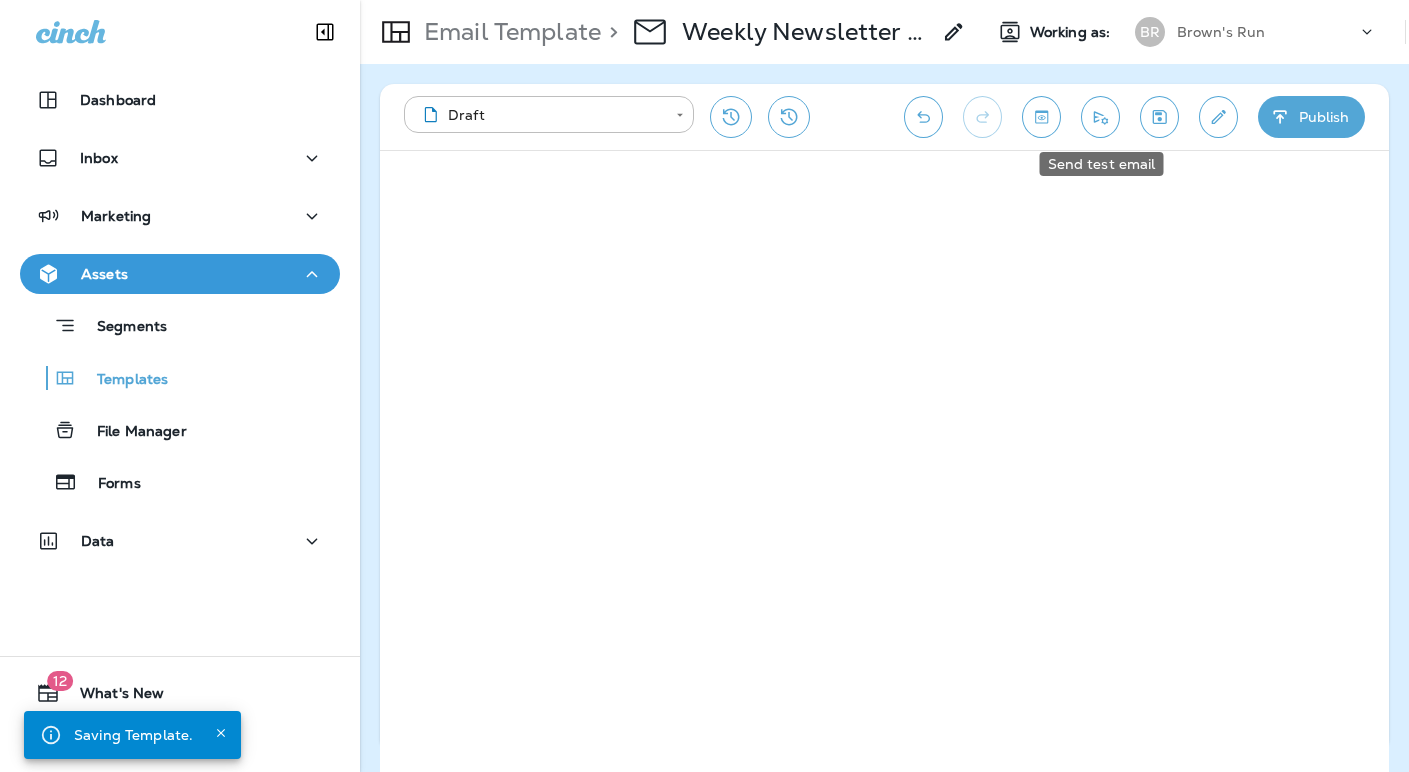 click 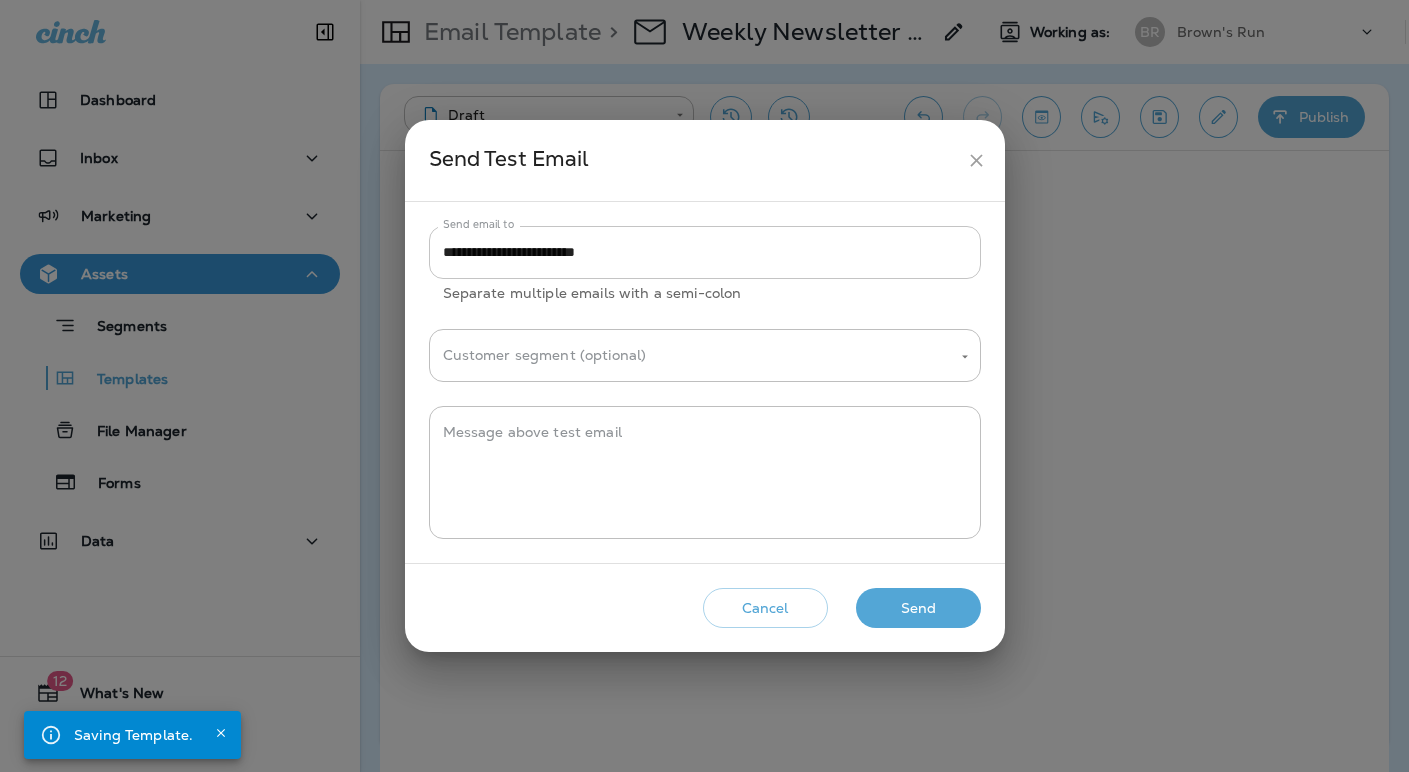 click on "**********" at bounding box center (705, 252) 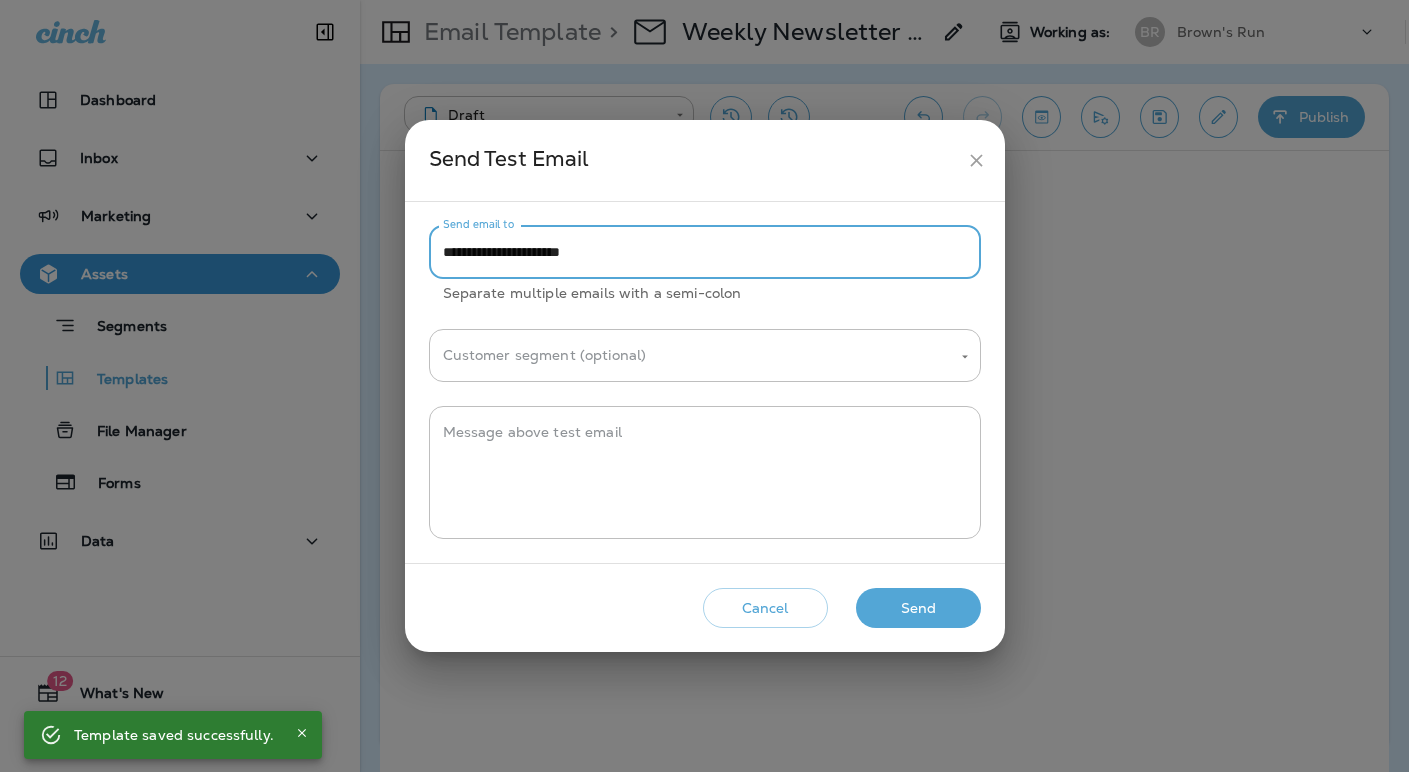 type on "**********" 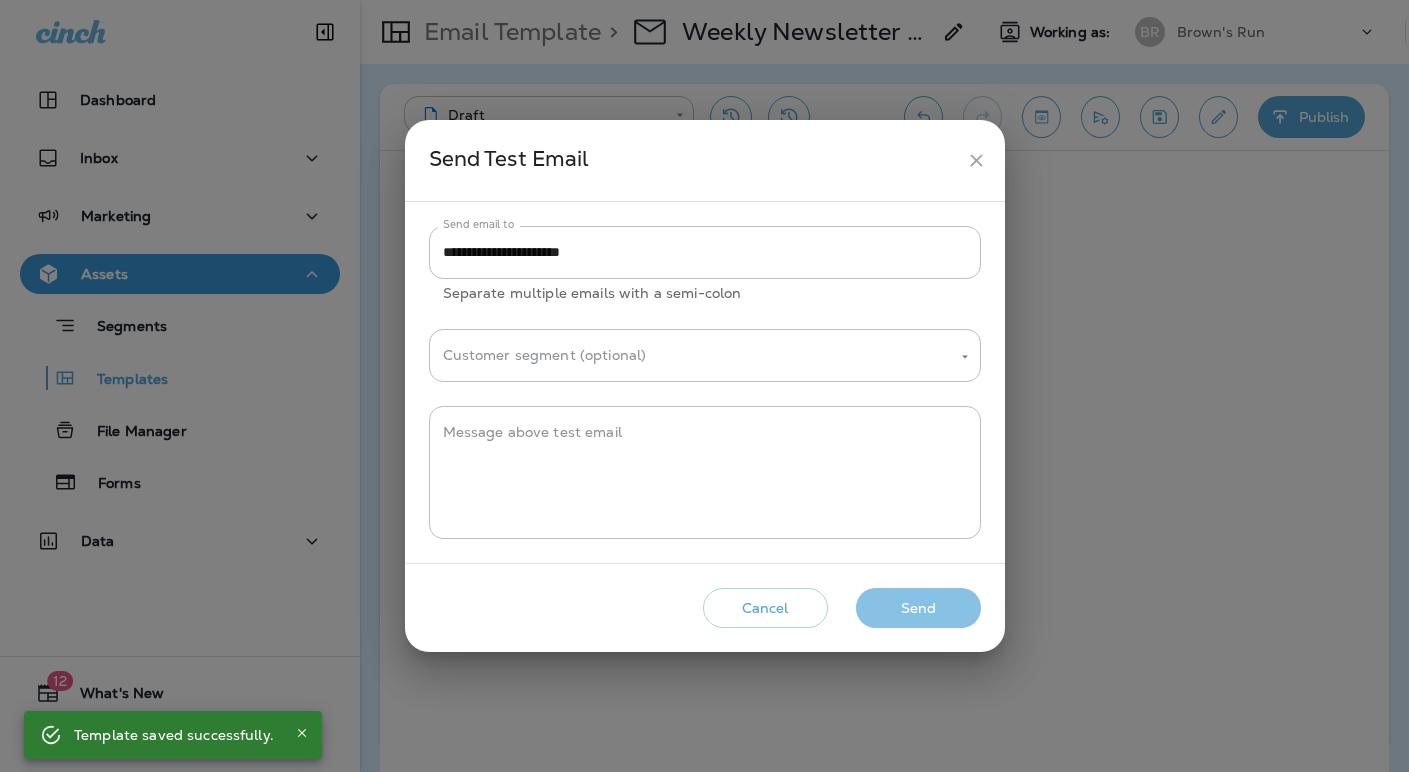 click on "Send" at bounding box center (918, 608) 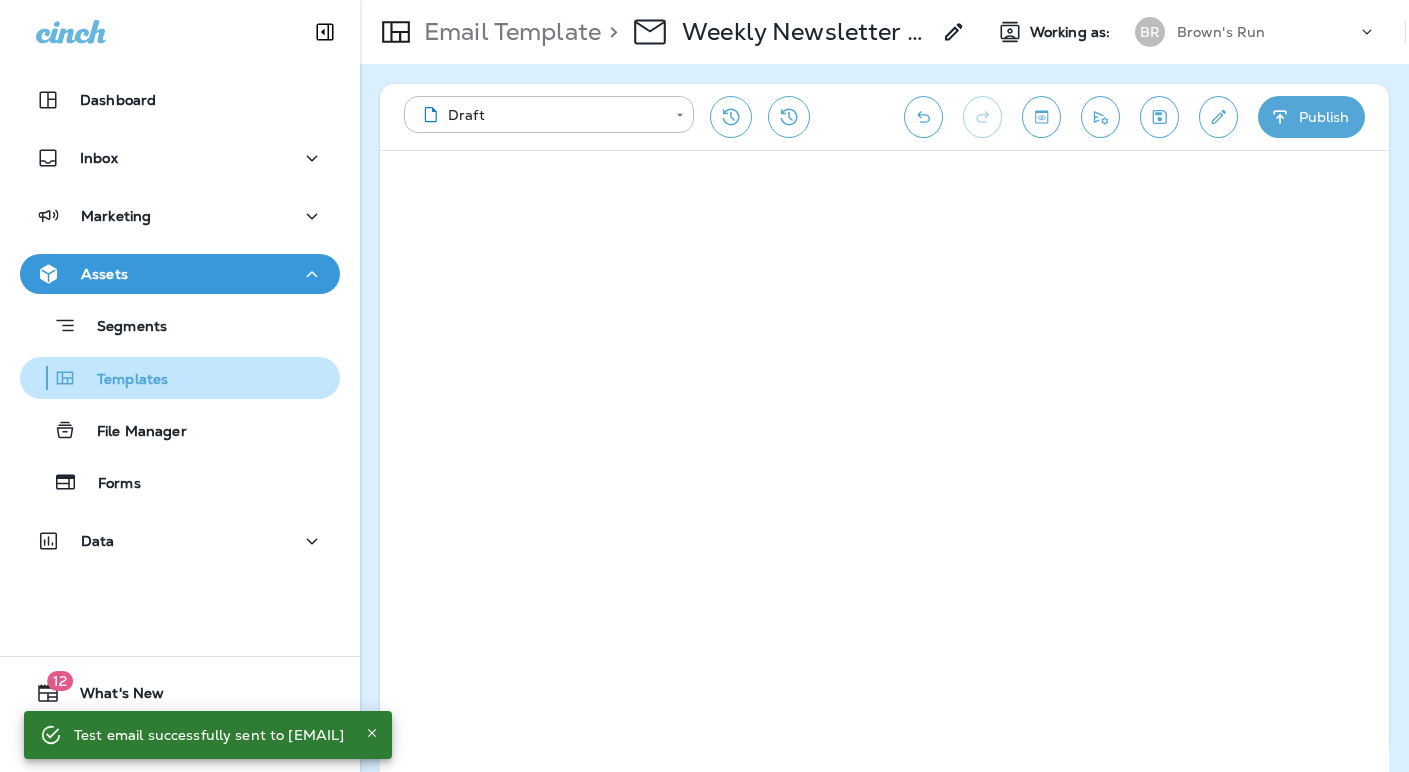 click on "Templates" at bounding box center [122, 380] 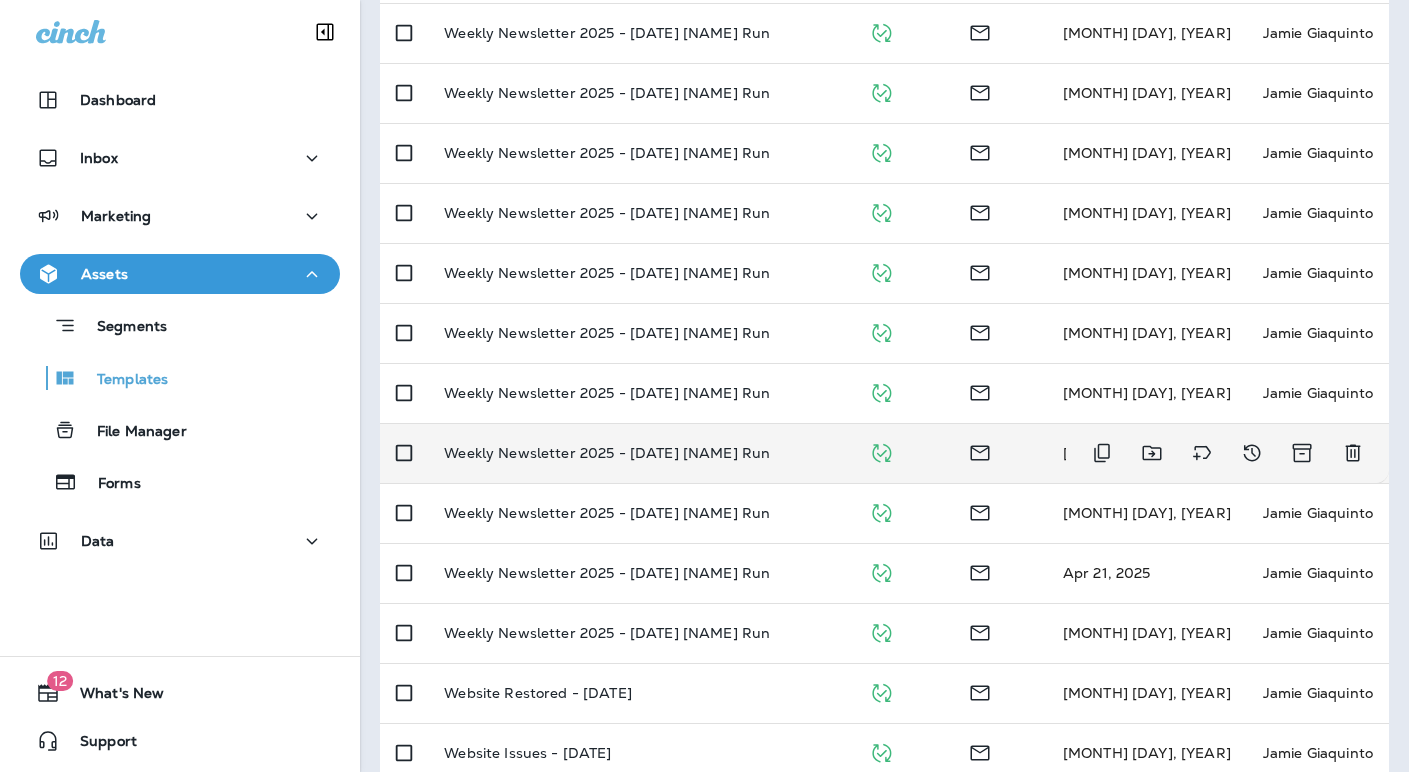 scroll, scrollTop: 949, scrollLeft: 0, axis: vertical 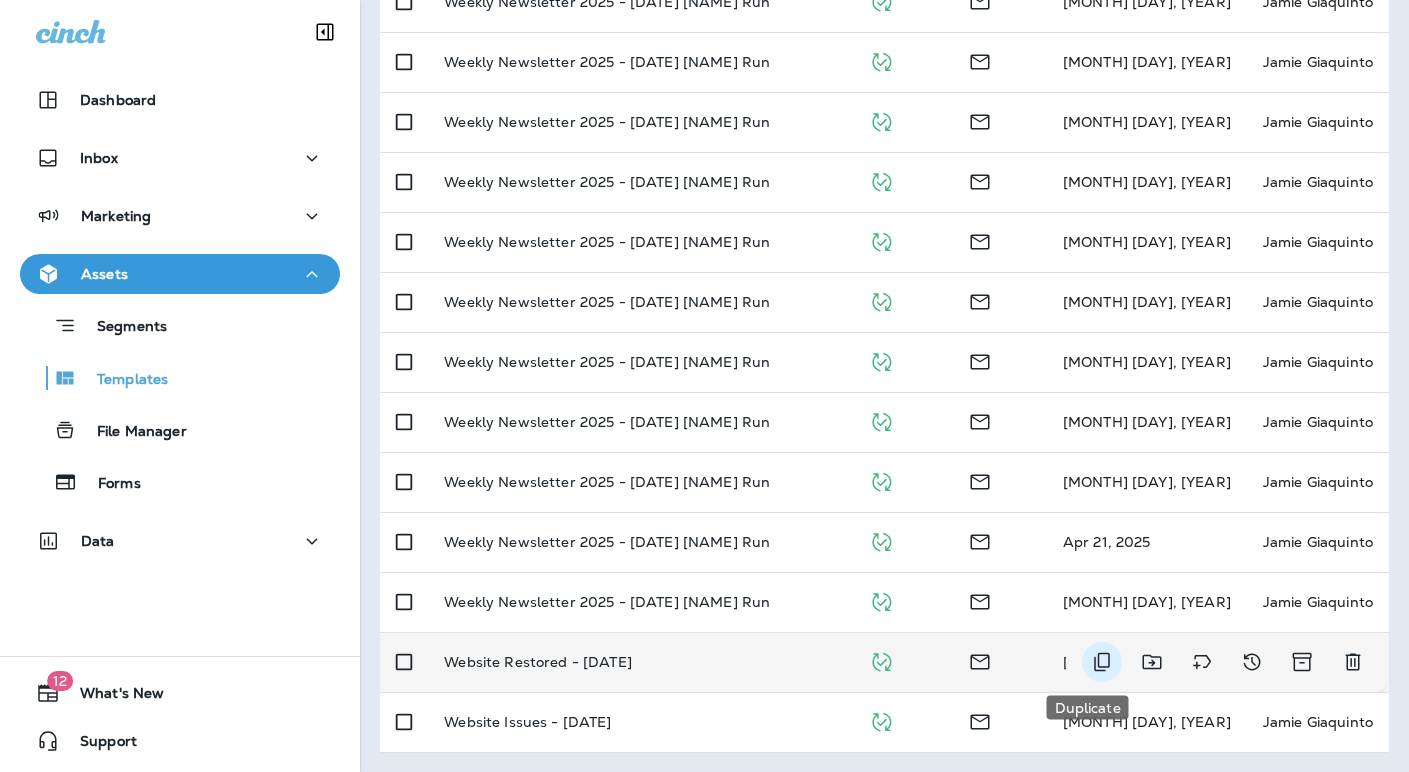 click 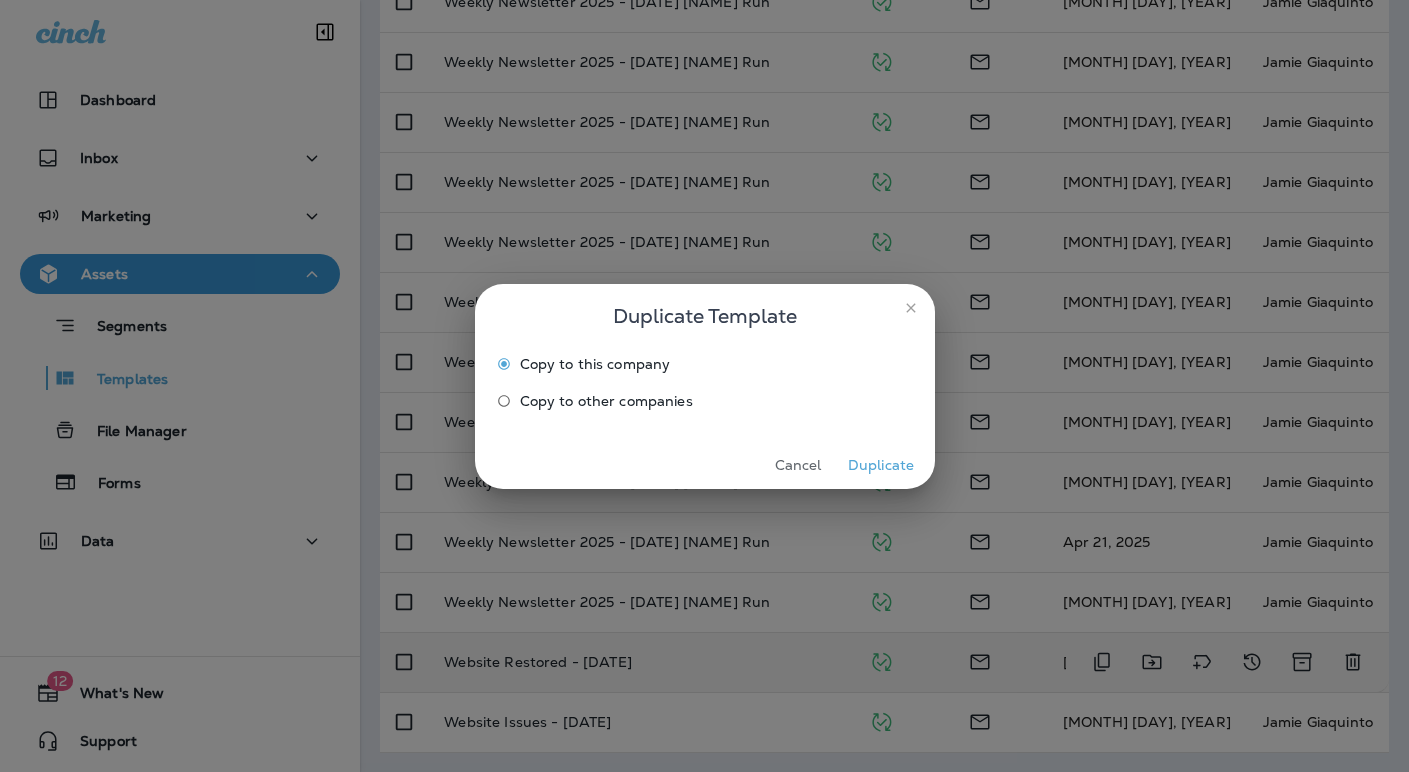 click on "Duplicate" at bounding box center (881, 465) 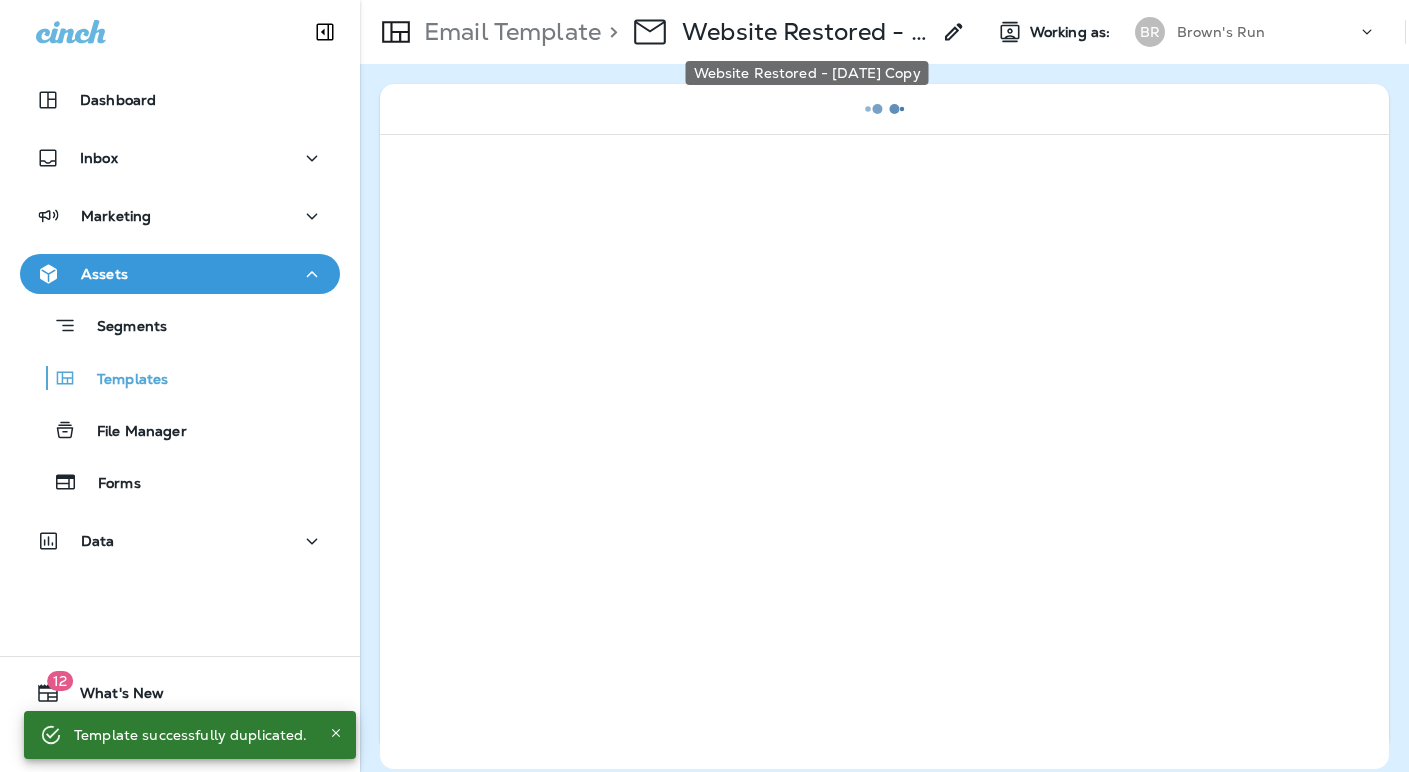 click on "Website Restored - [DATE] Copy" at bounding box center [806, 32] 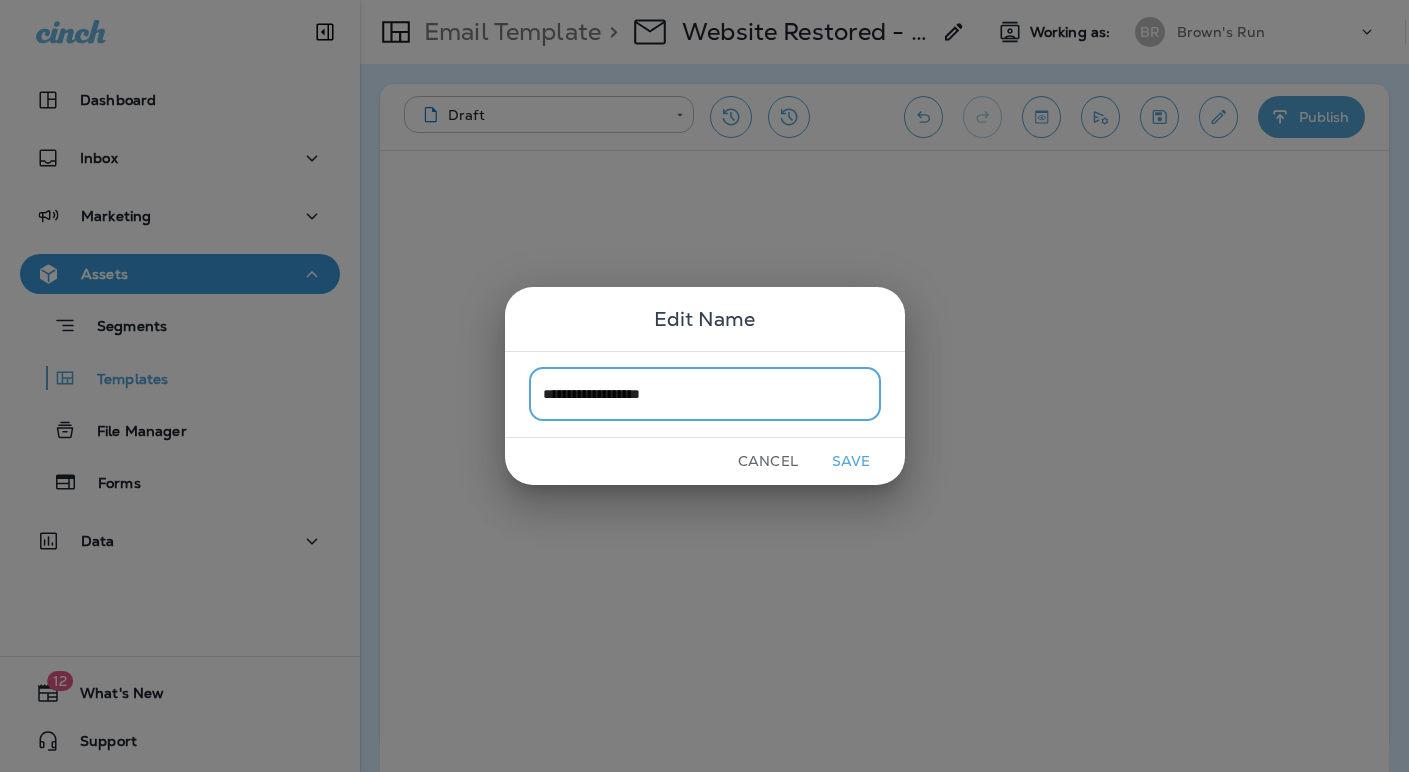 type on "**********" 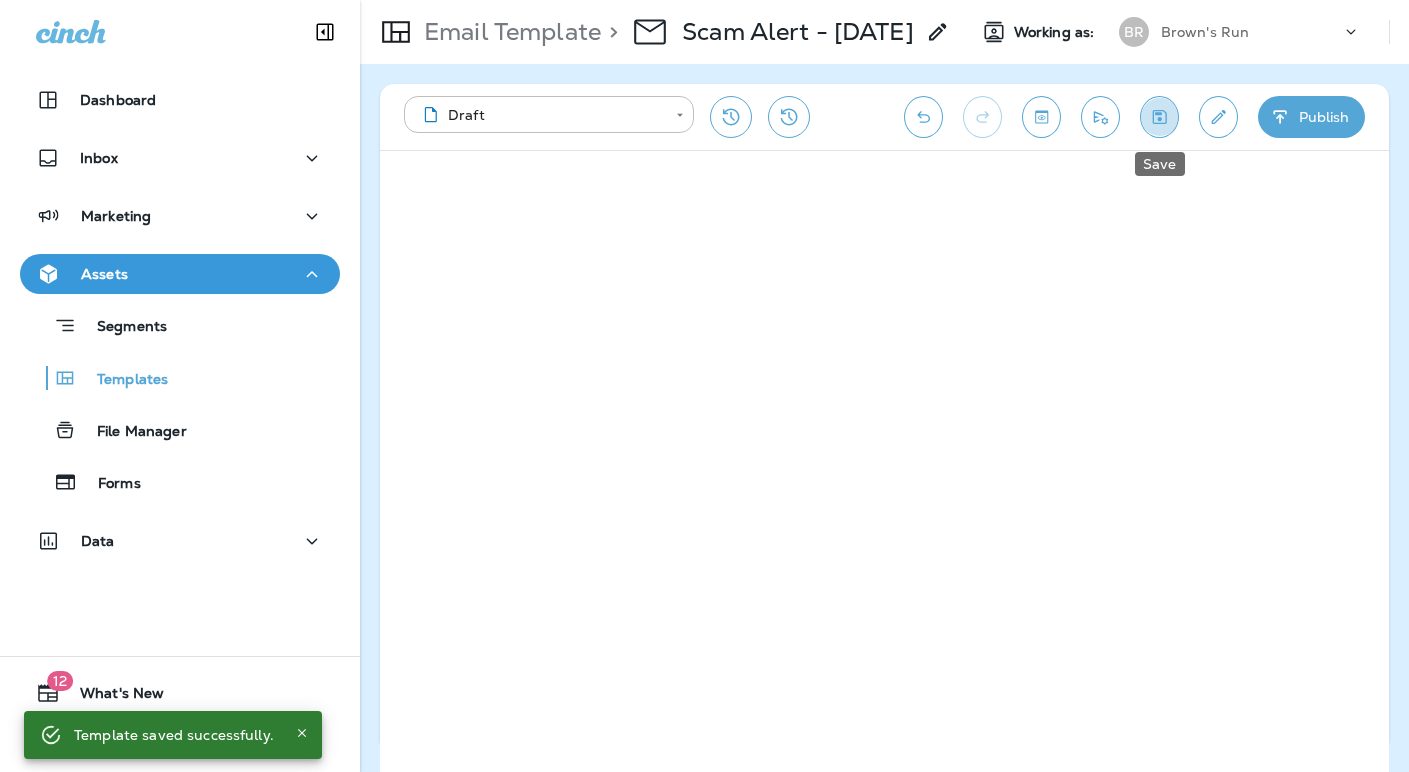 click at bounding box center [1159, 117] 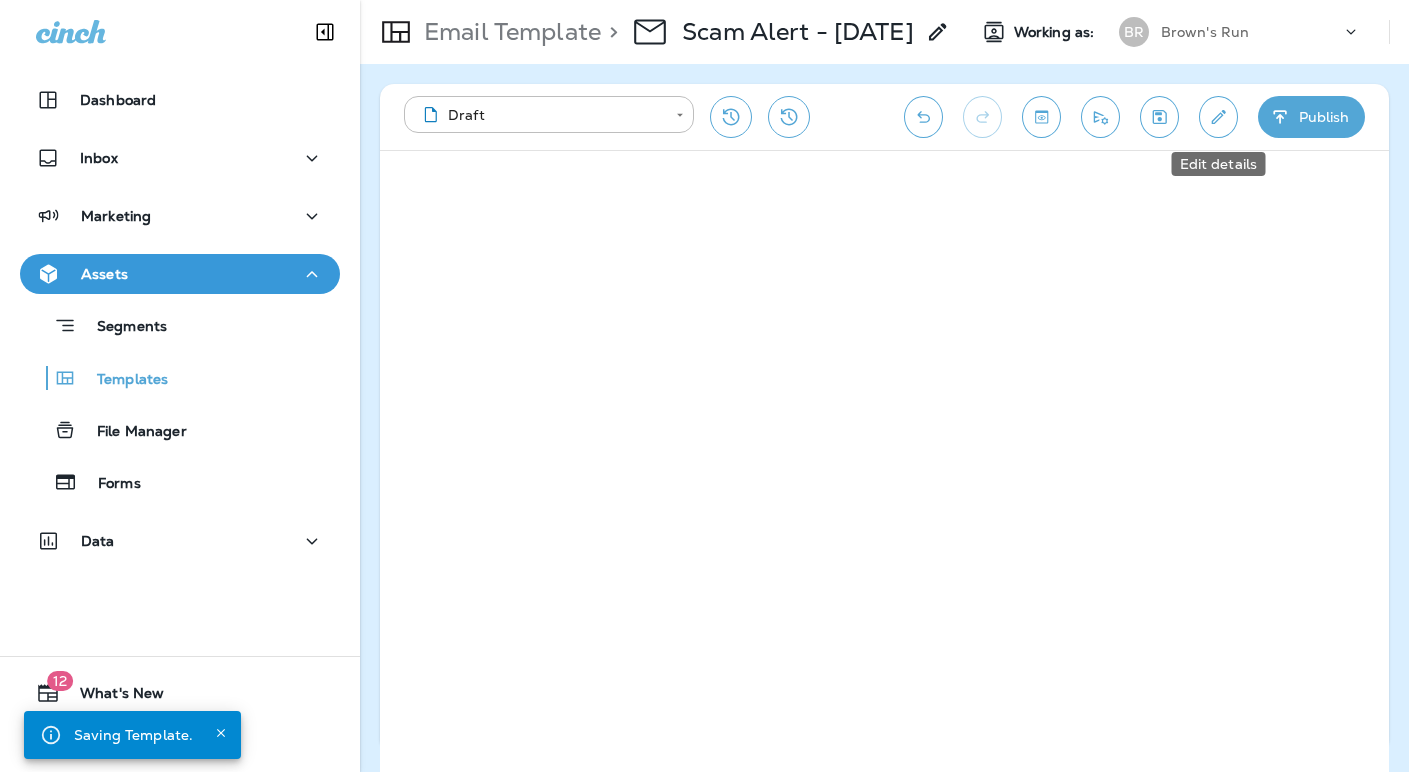 click 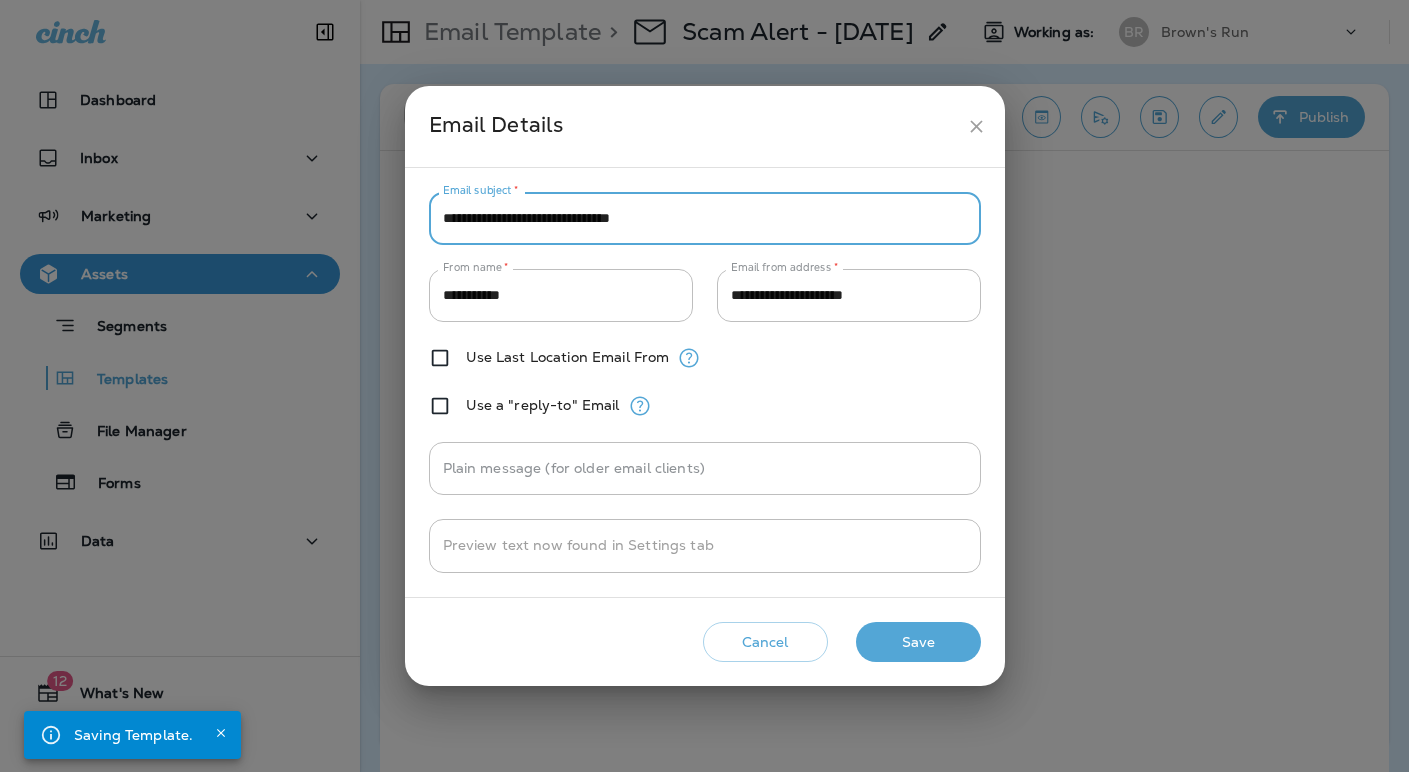 drag, startPoint x: 611, startPoint y: 221, endPoint x: 395, endPoint y: 220, distance: 216.00232 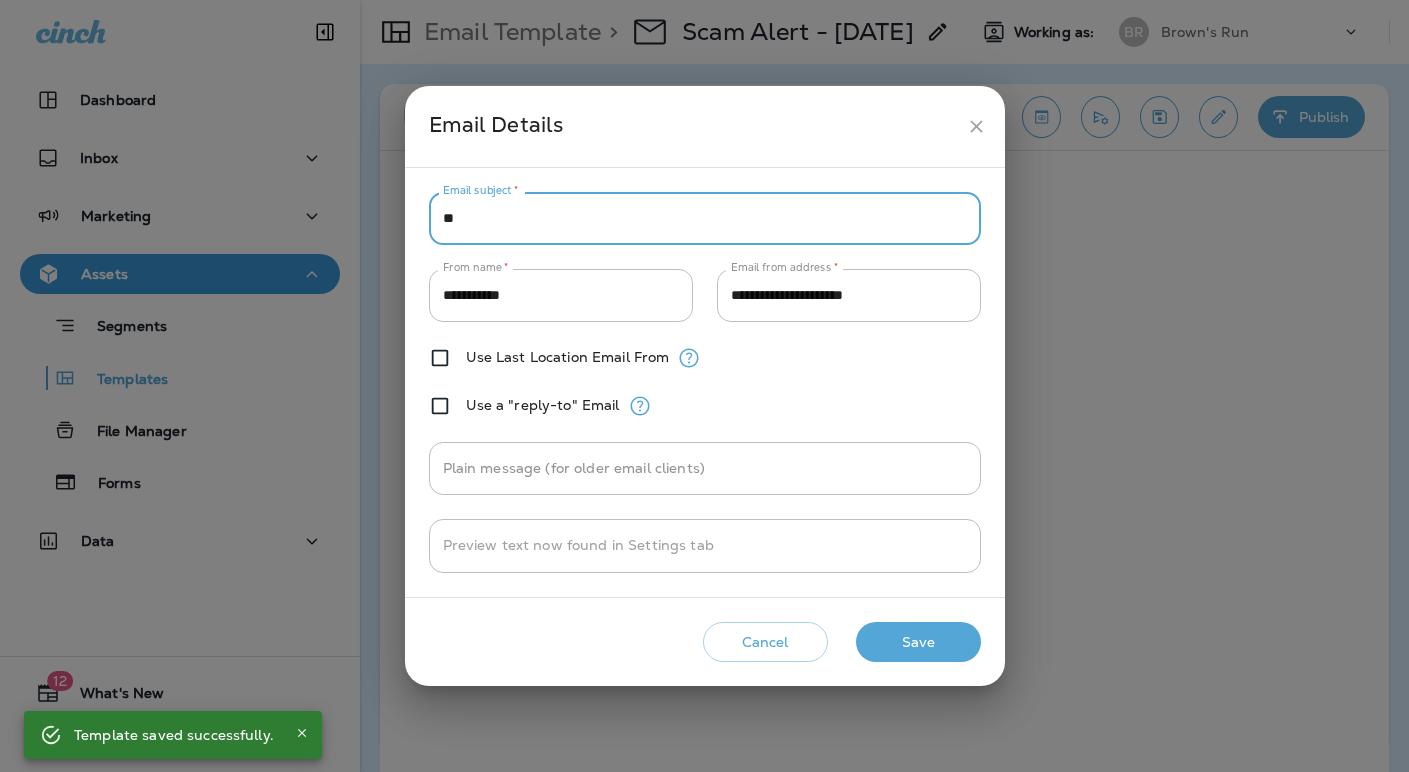 type on "*" 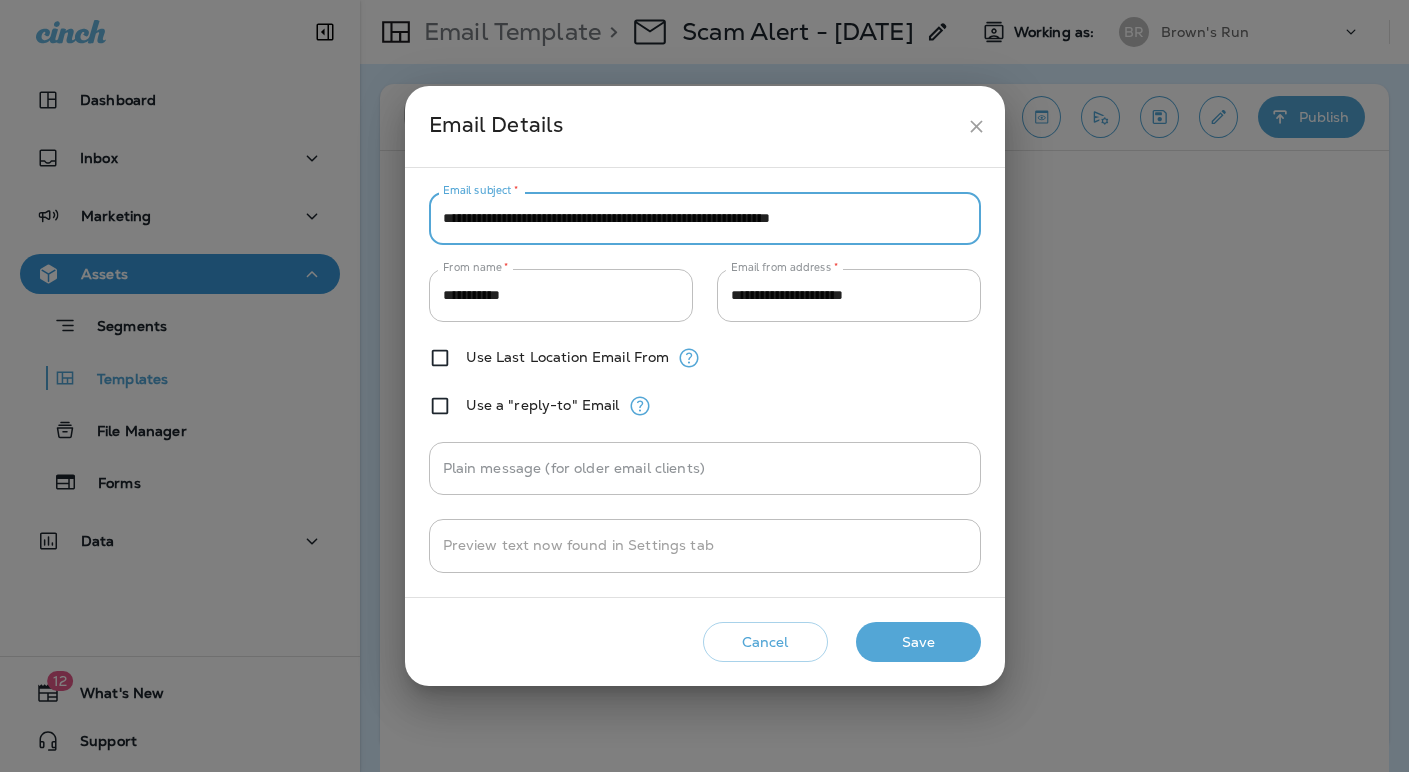 type on "**********" 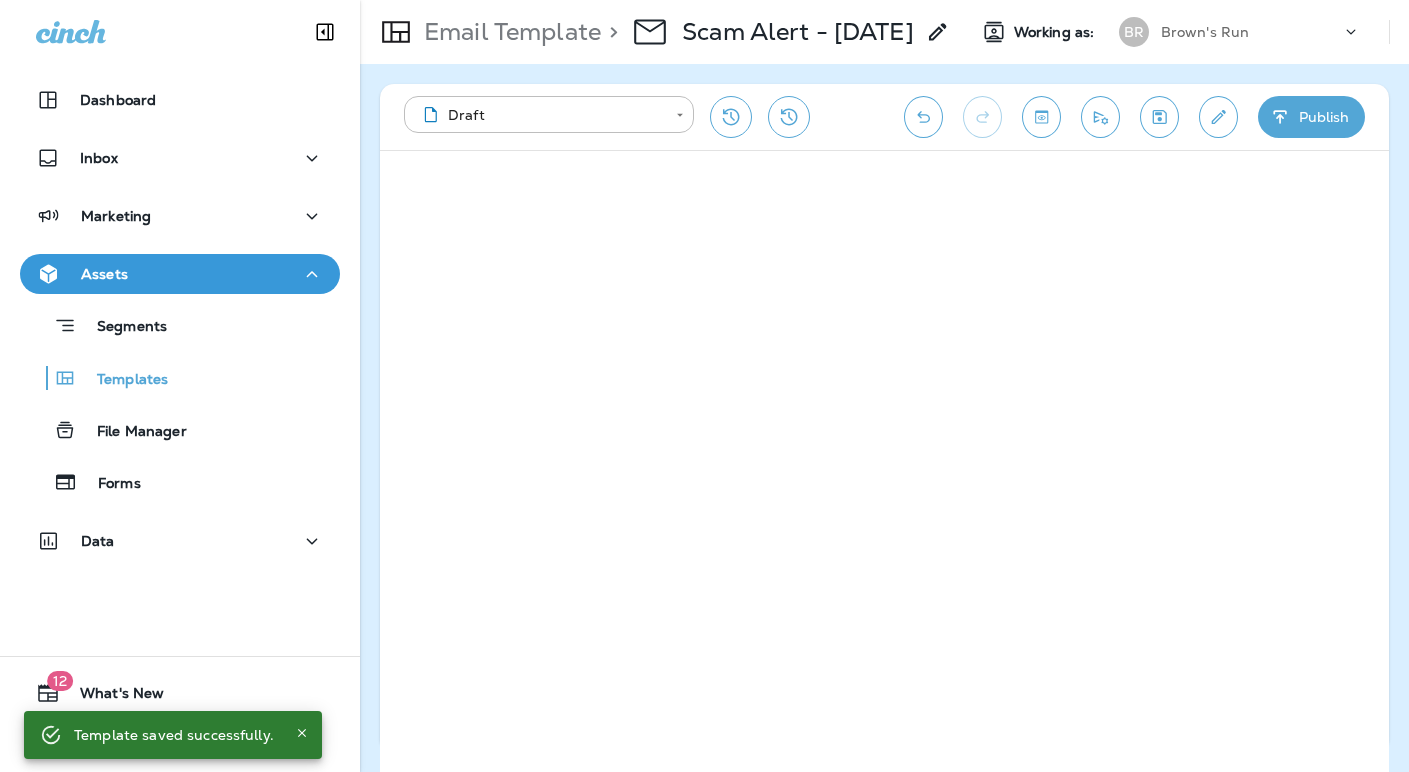 click 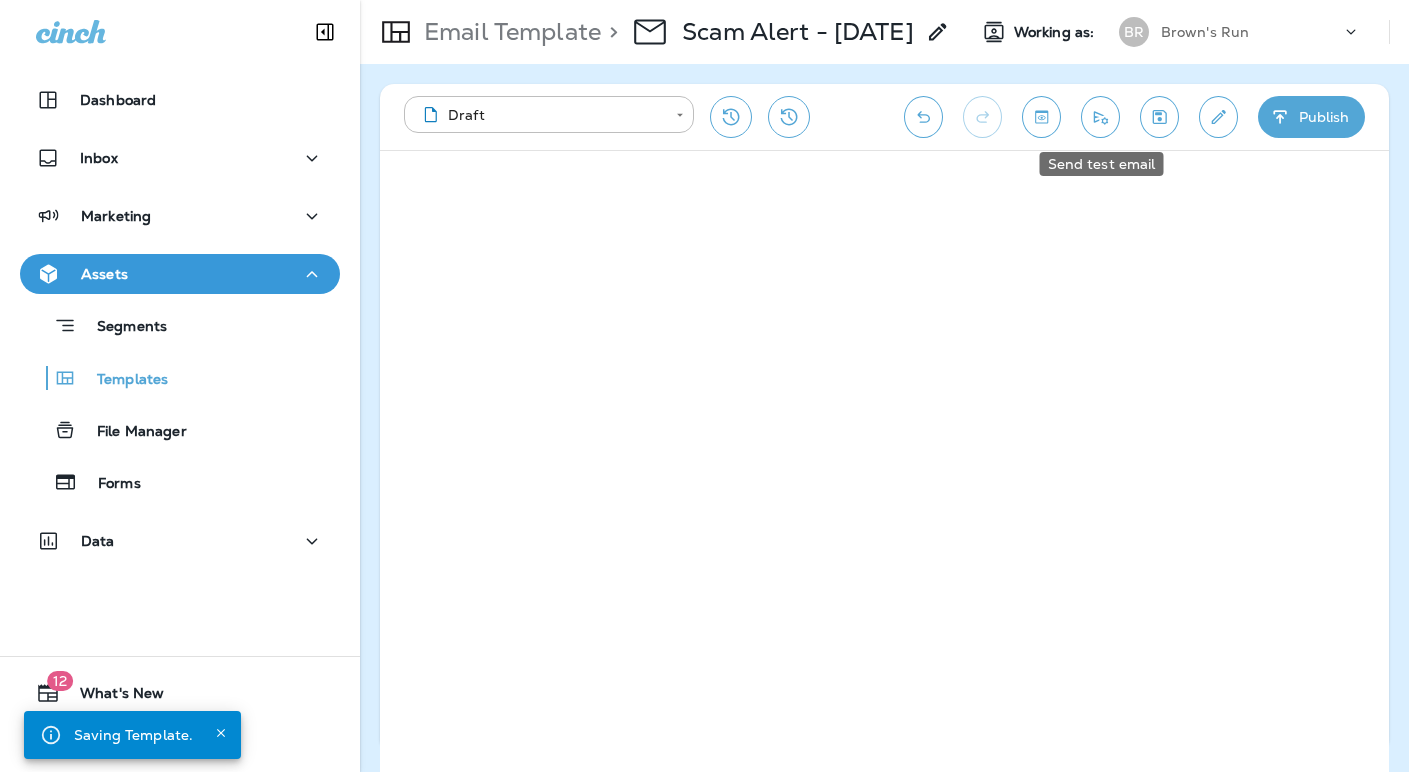 click 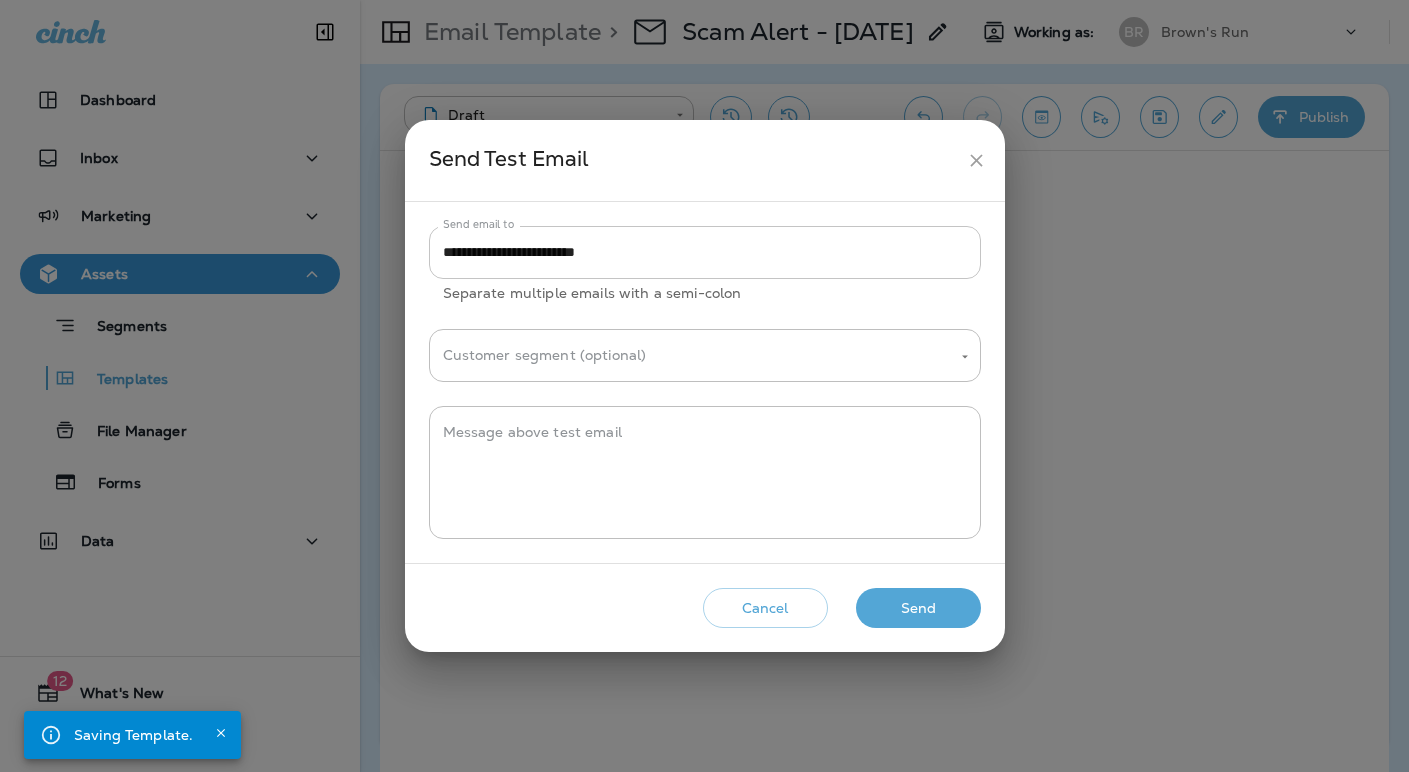 click on "**********" at bounding box center (705, 252) 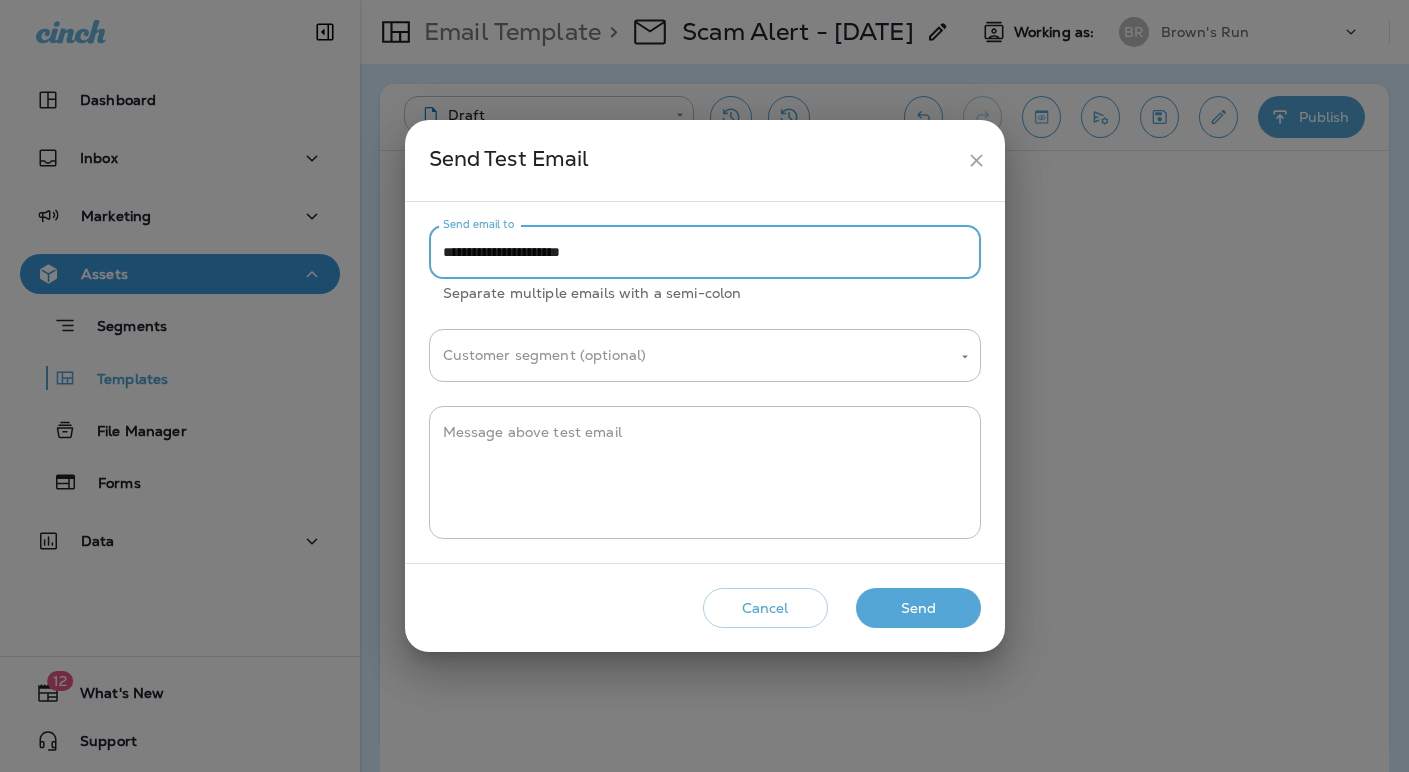 type on "**********" 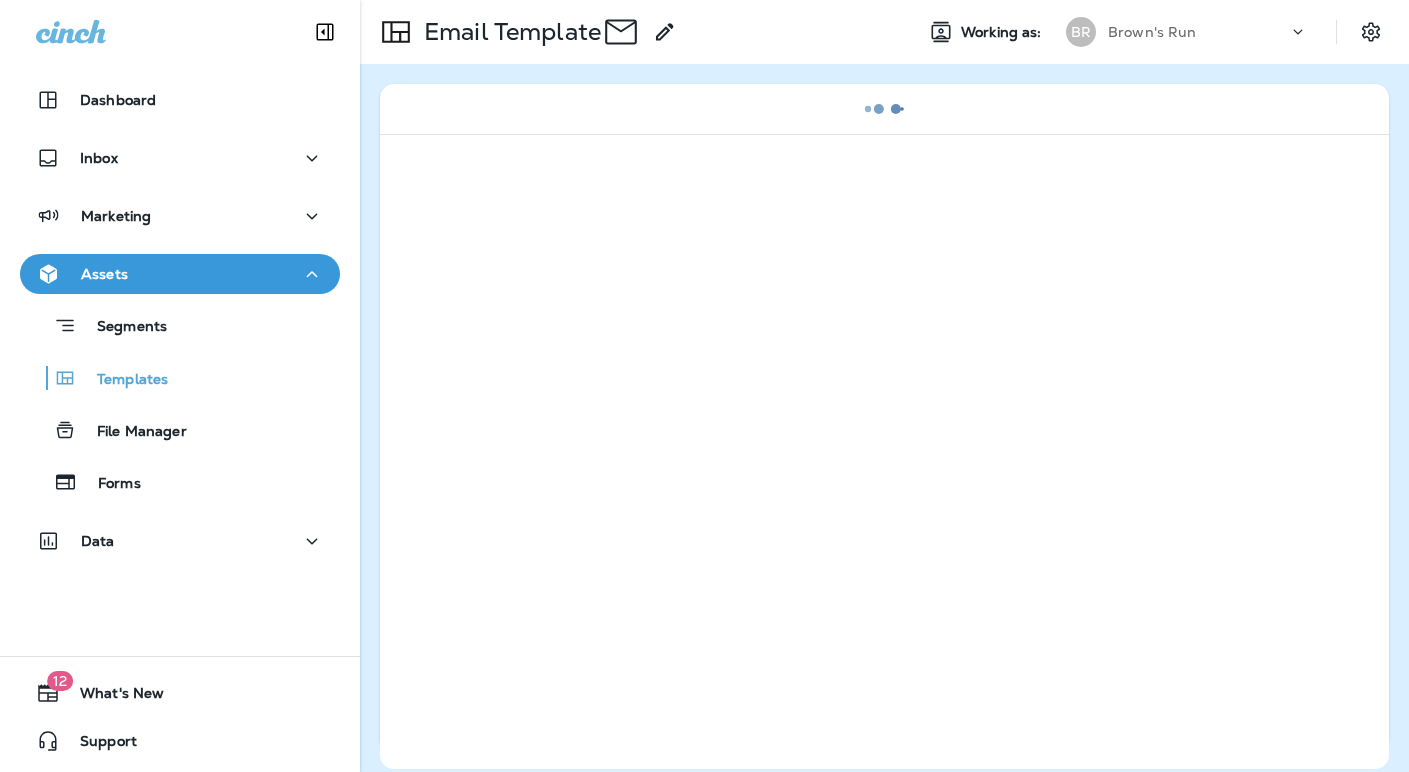 scroll, scrollTop: 0, scrollLeft: 0, axis: both 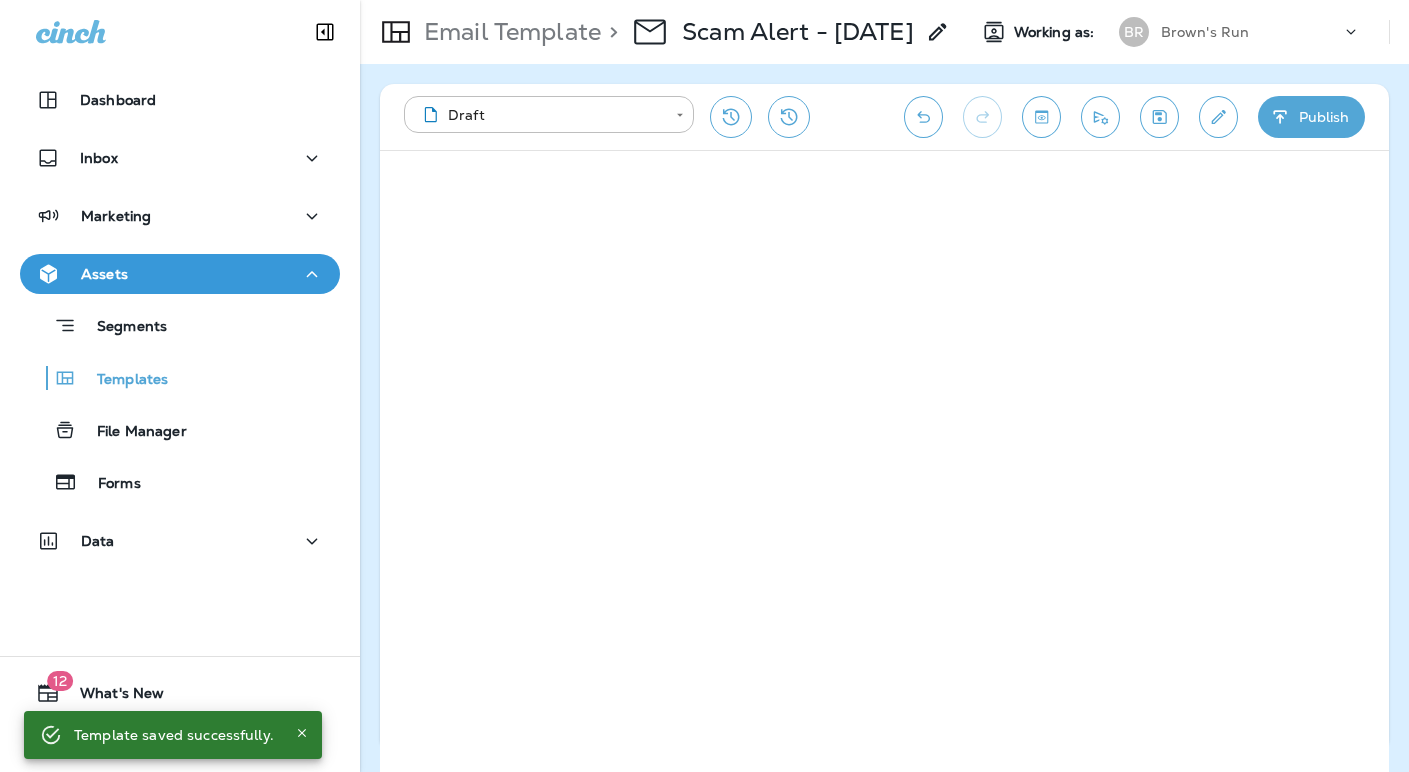 click 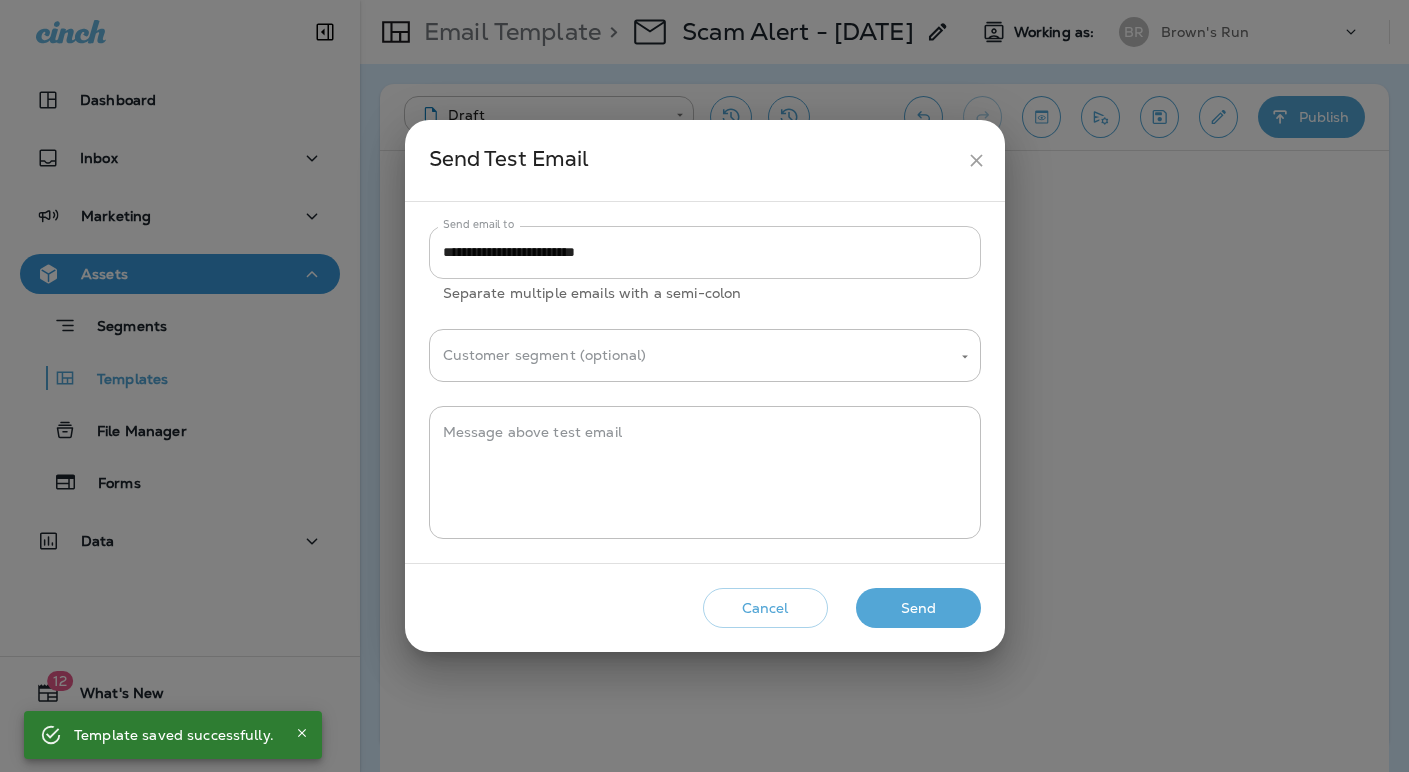 click on "**********" at bounding box center [705, 252] 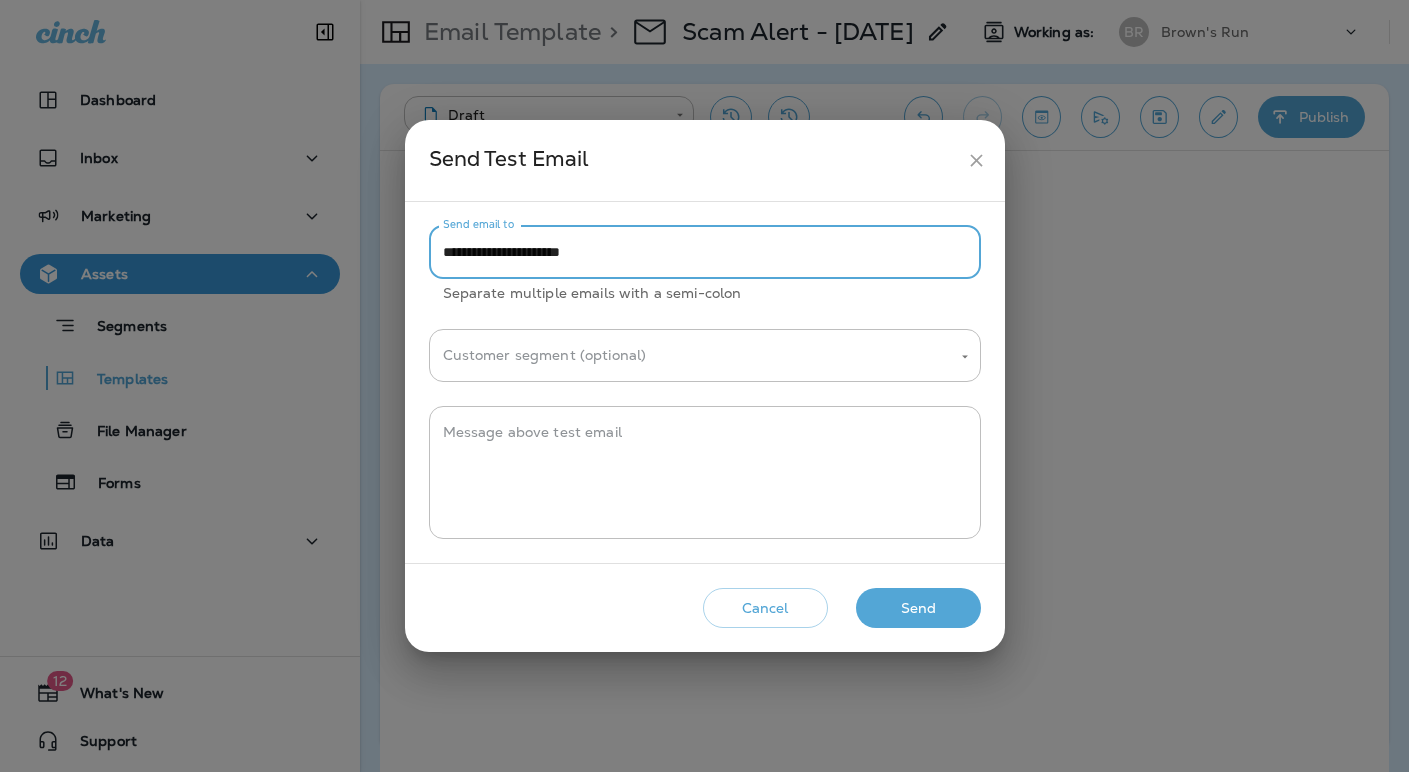 type on "**********" 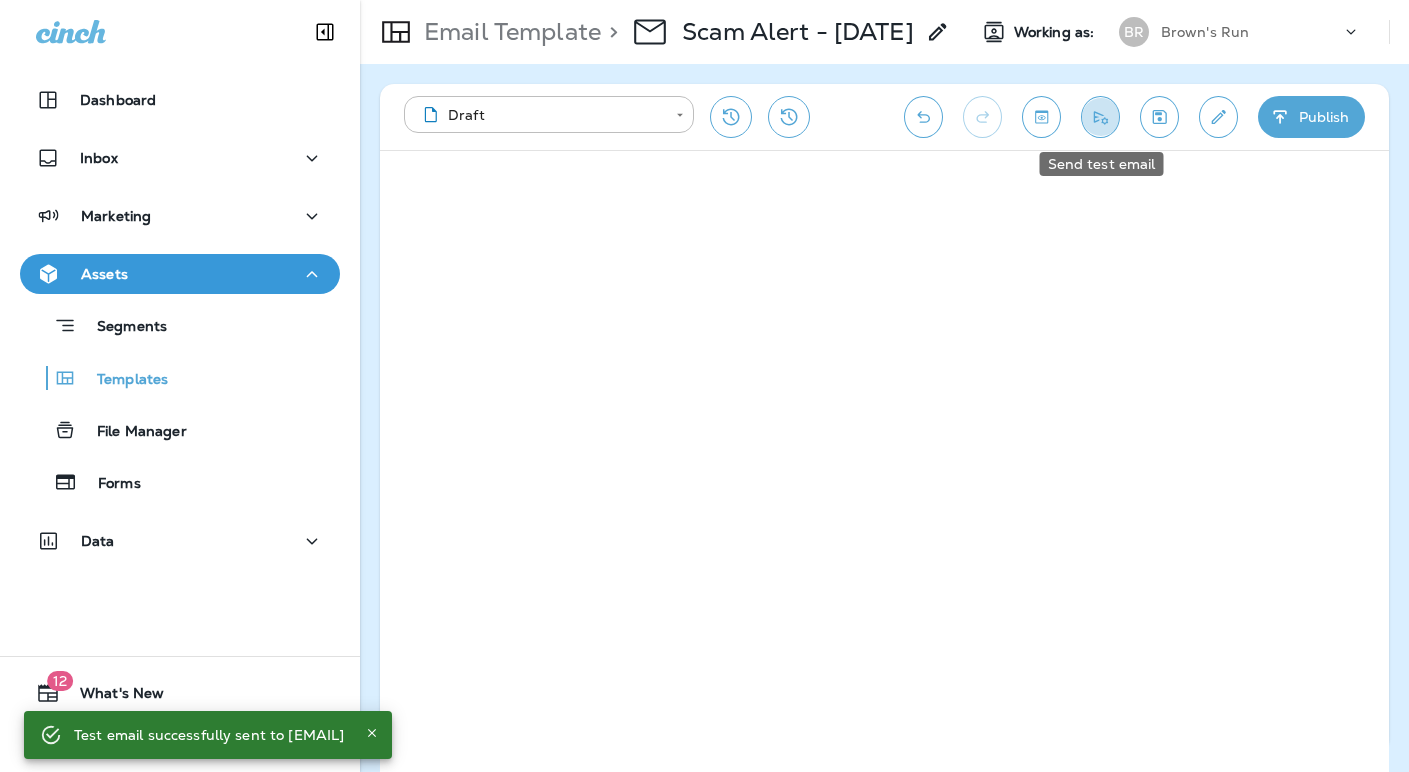 click 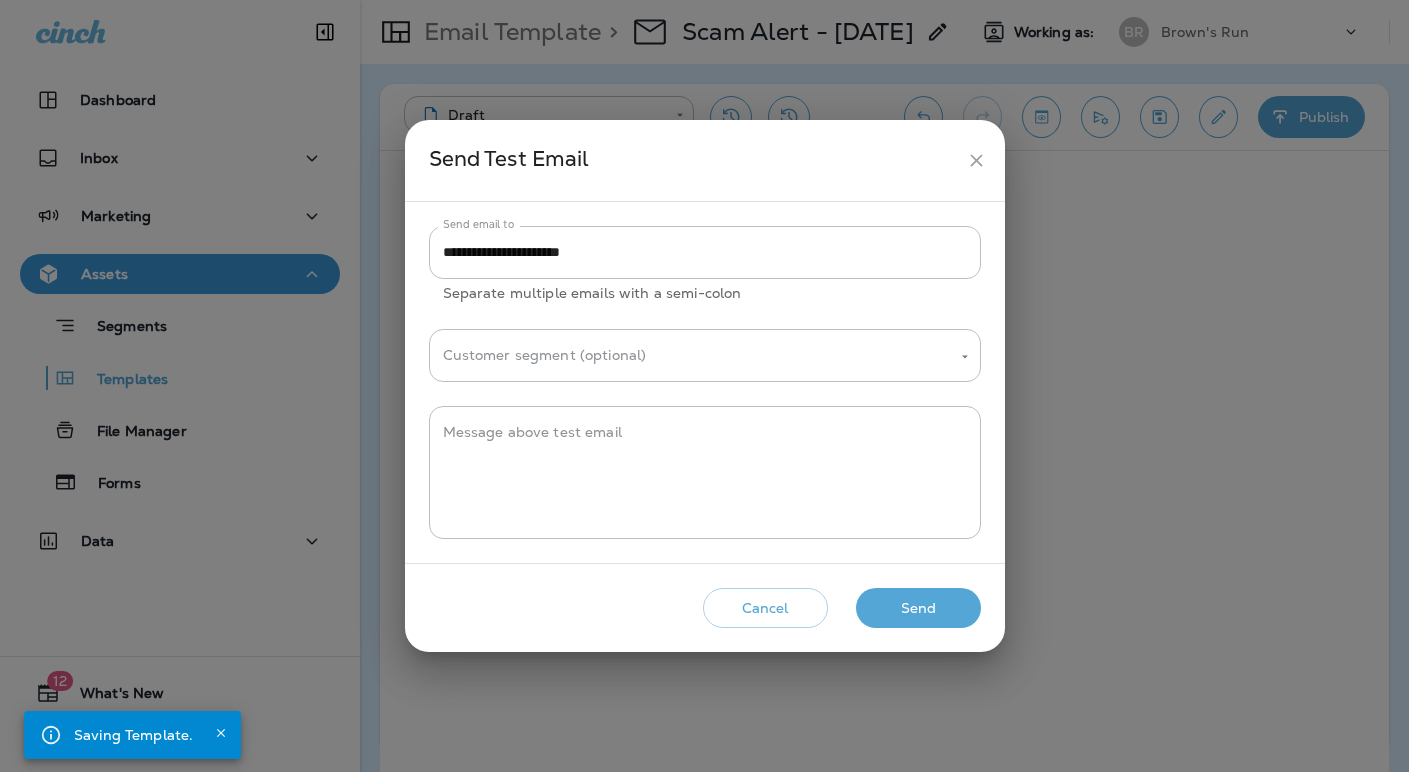 click on "Send" at bounding box center [918, 608] 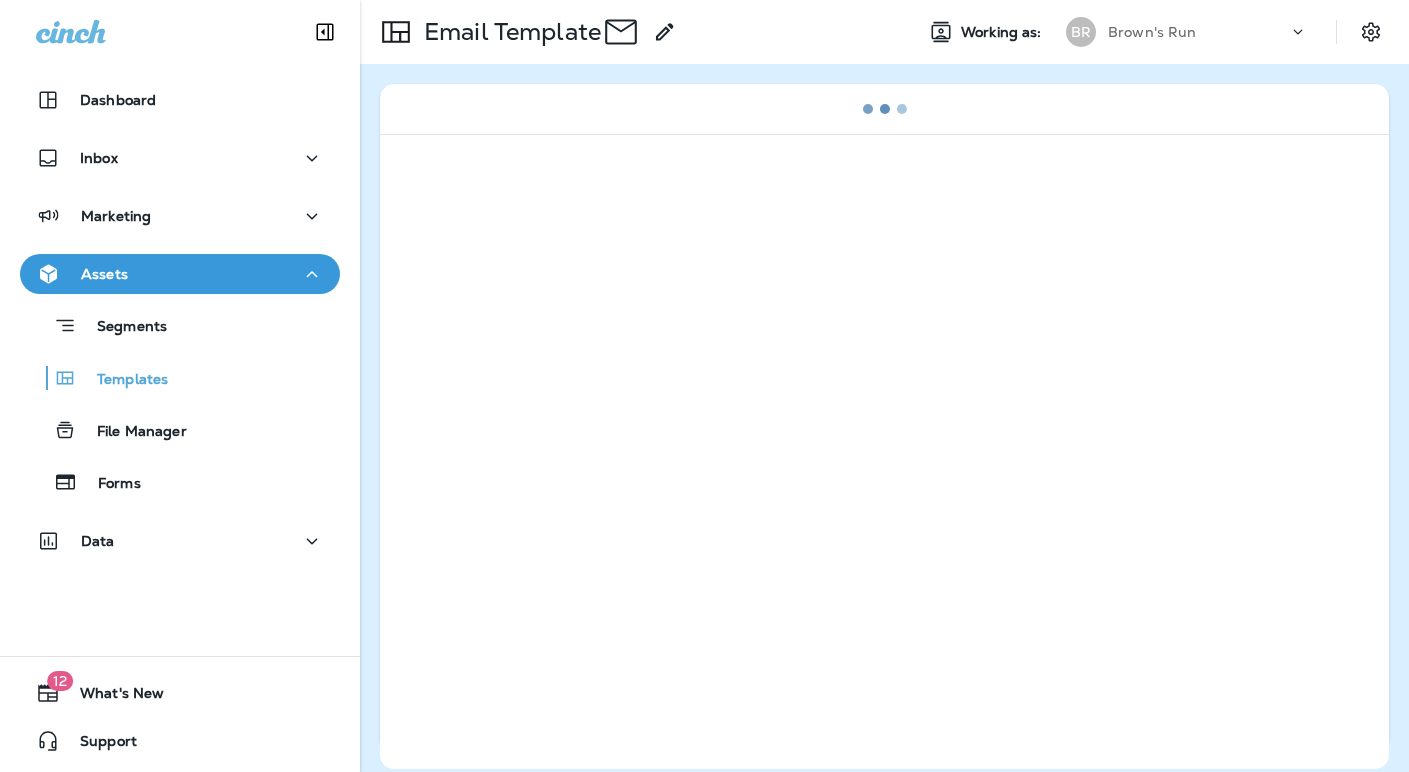 scroll, scrollTop: 0, scrollLeft: 0, axis: both 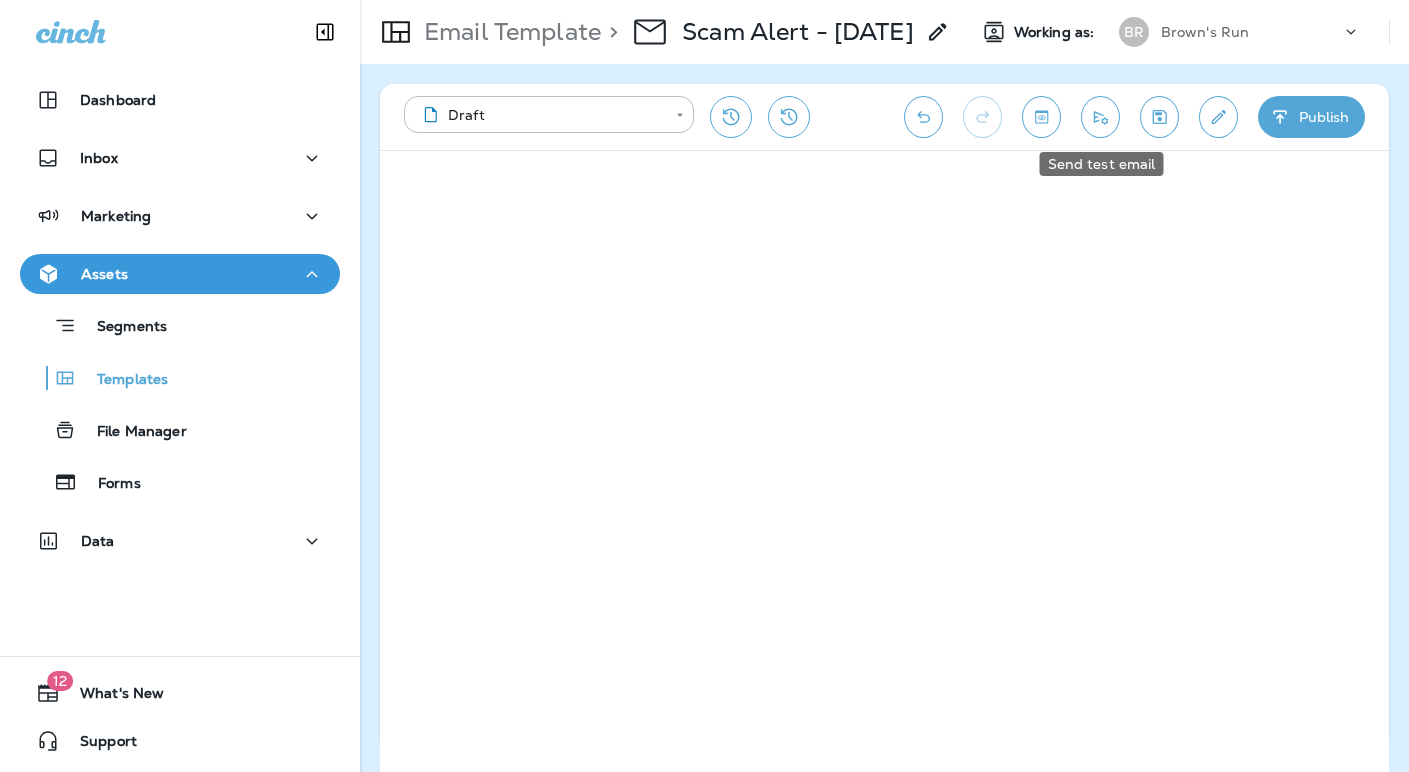 click at bounding box center (1100, 117) 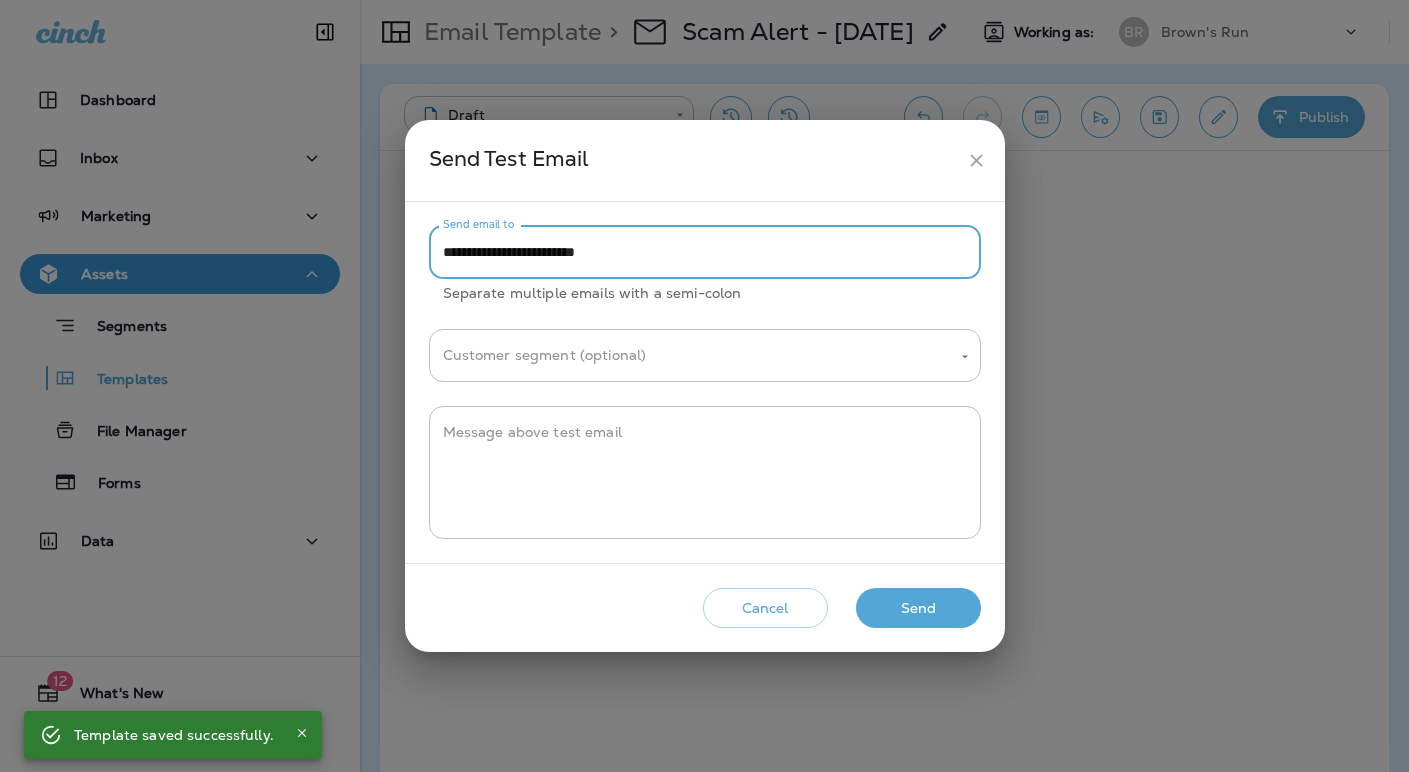 click on "**********" at bounding box center [705, 252] 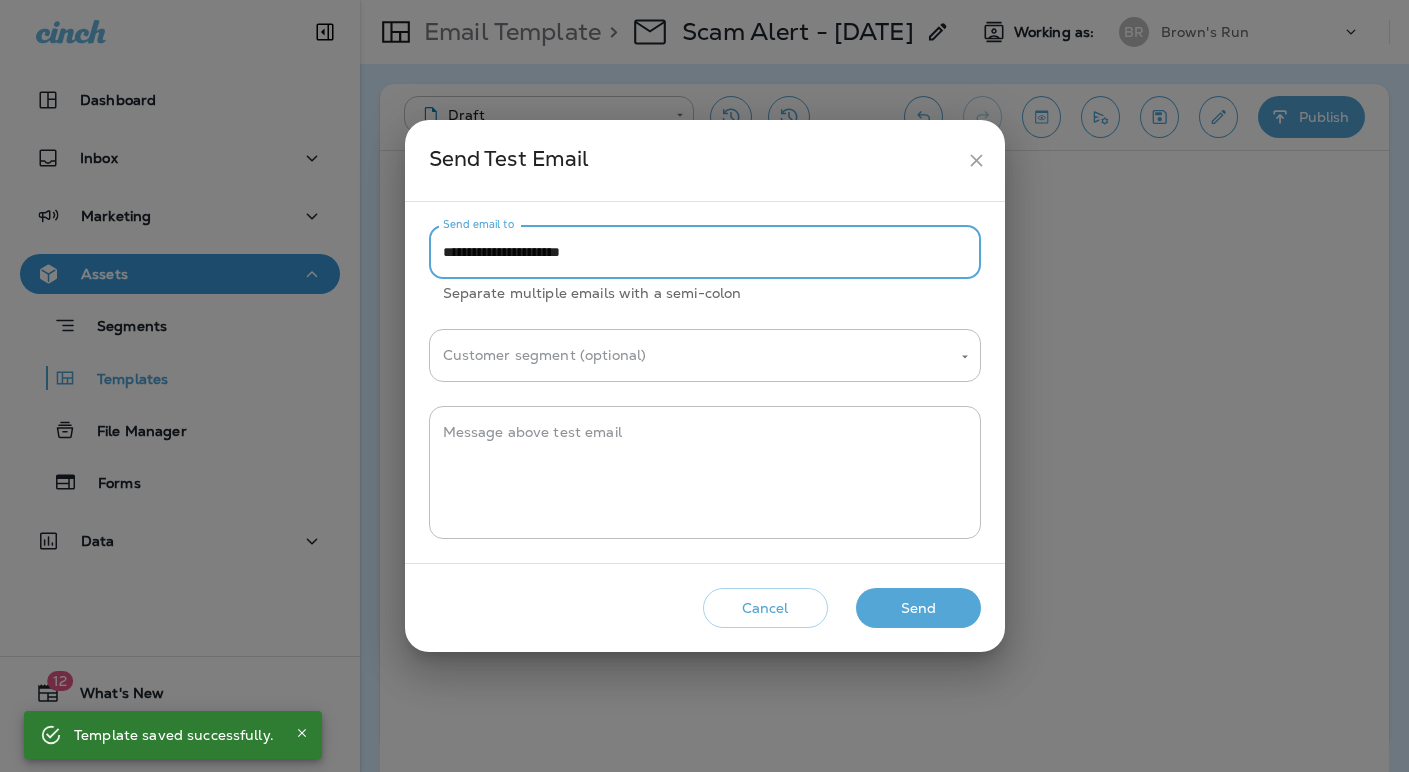 type on "**********" 